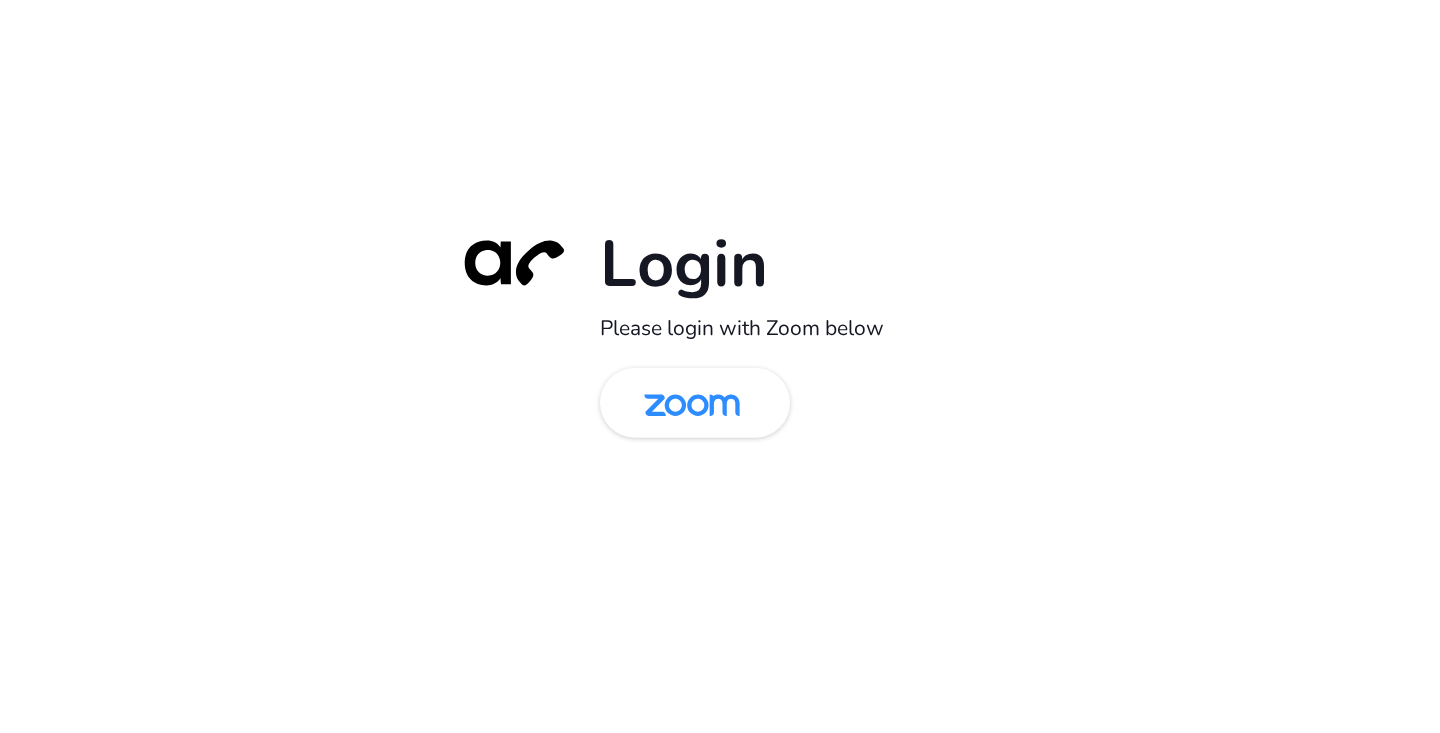 scroll, scrollTop: 0, scrollLeft: 0, axis: both 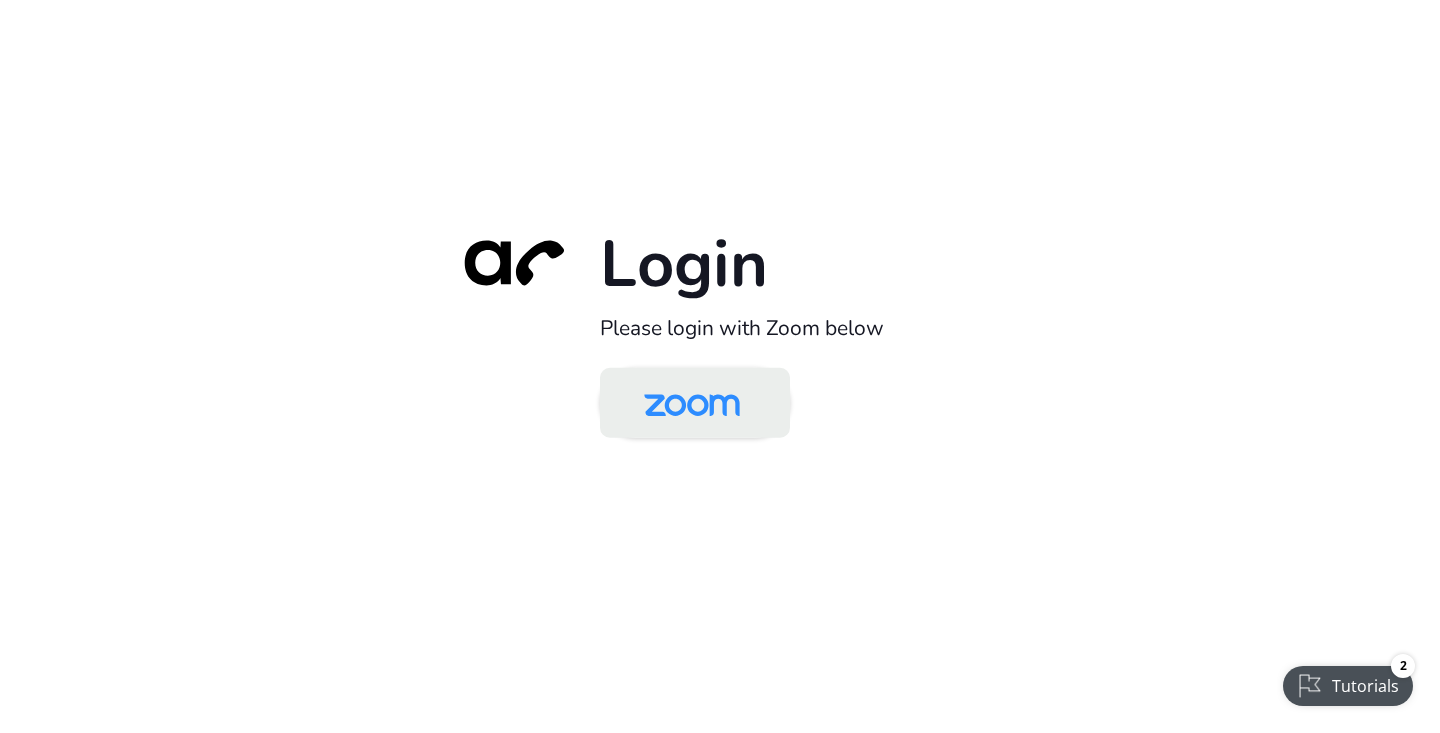 click at bounding box center [692, 404] 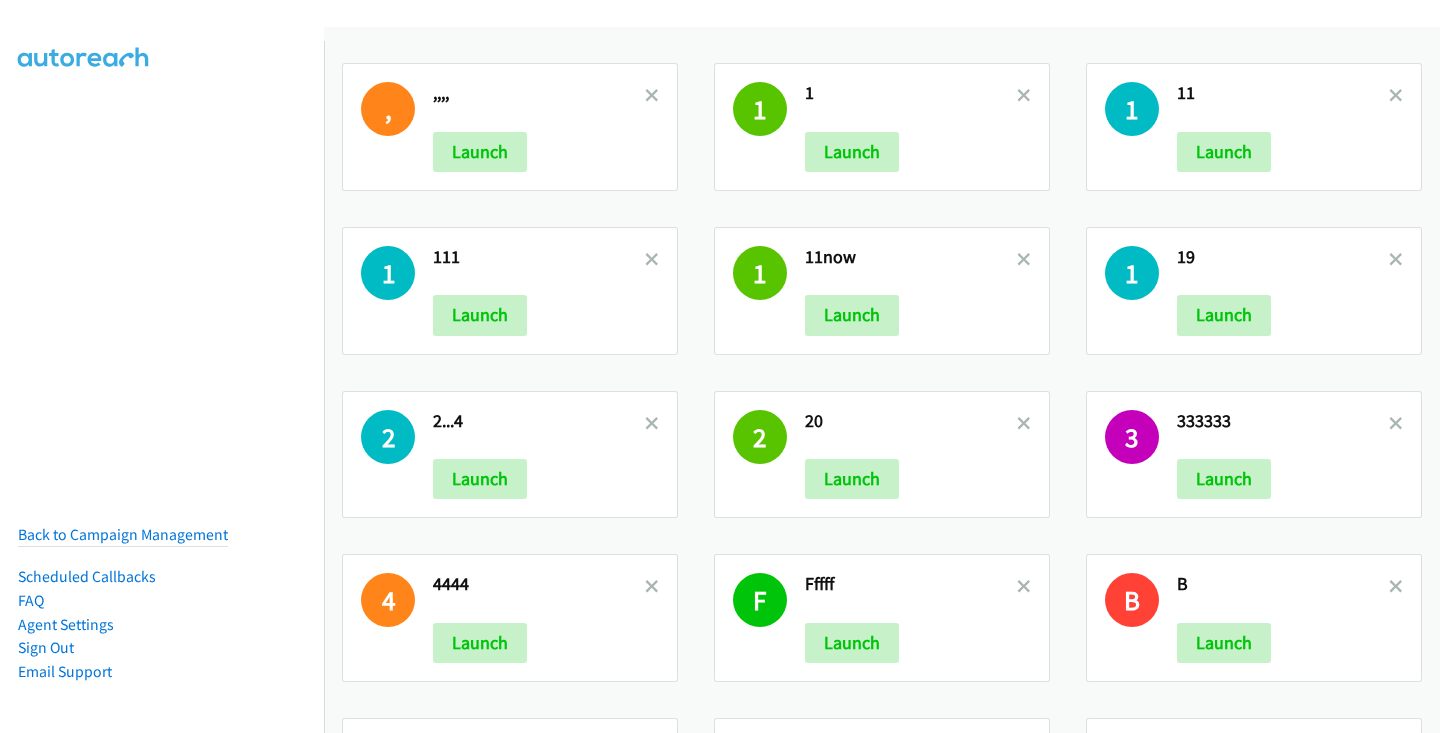 scroll, scrollTop: 0, scrollLeft: 0, axis: both 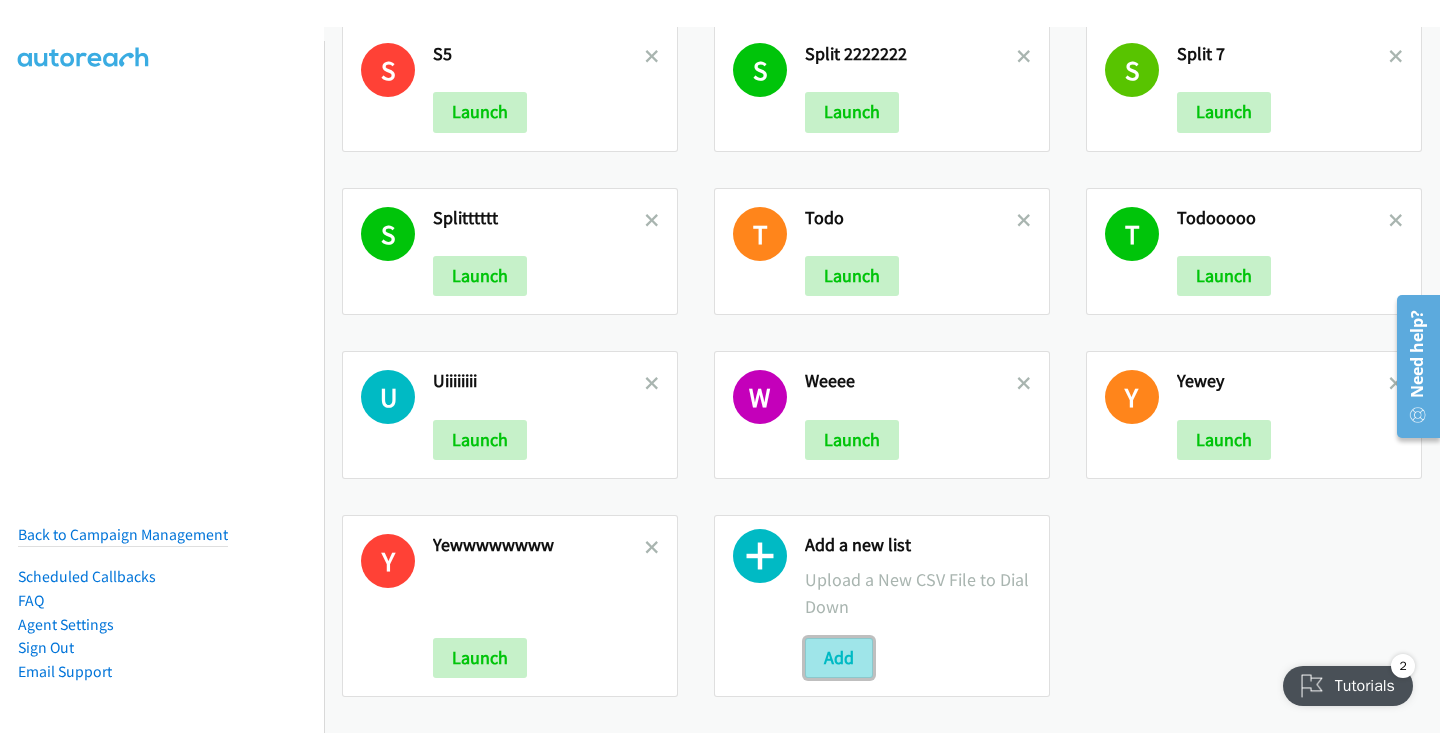 click on "Add" at bounding box center (839, 658) 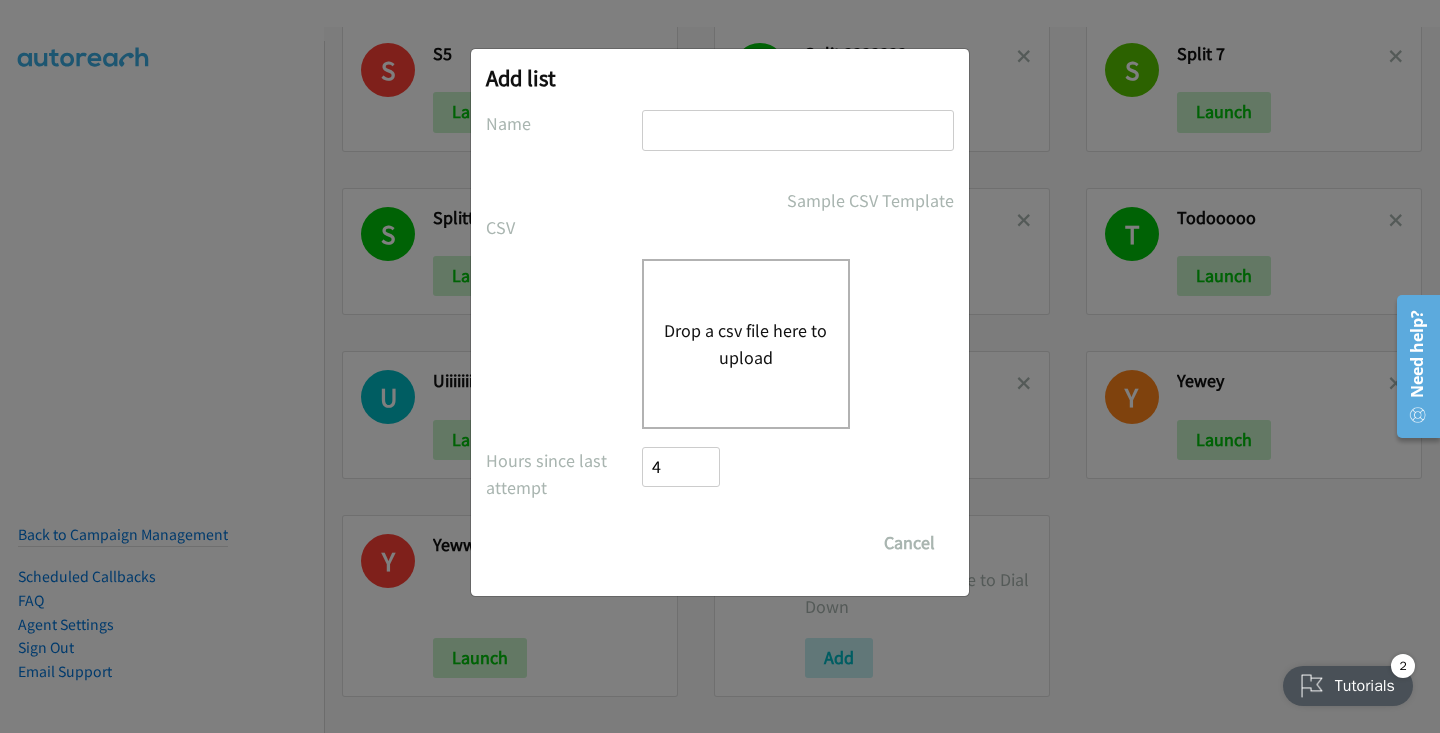 click on "Drop a csv file here to upload" at bounding box center [746, 344] 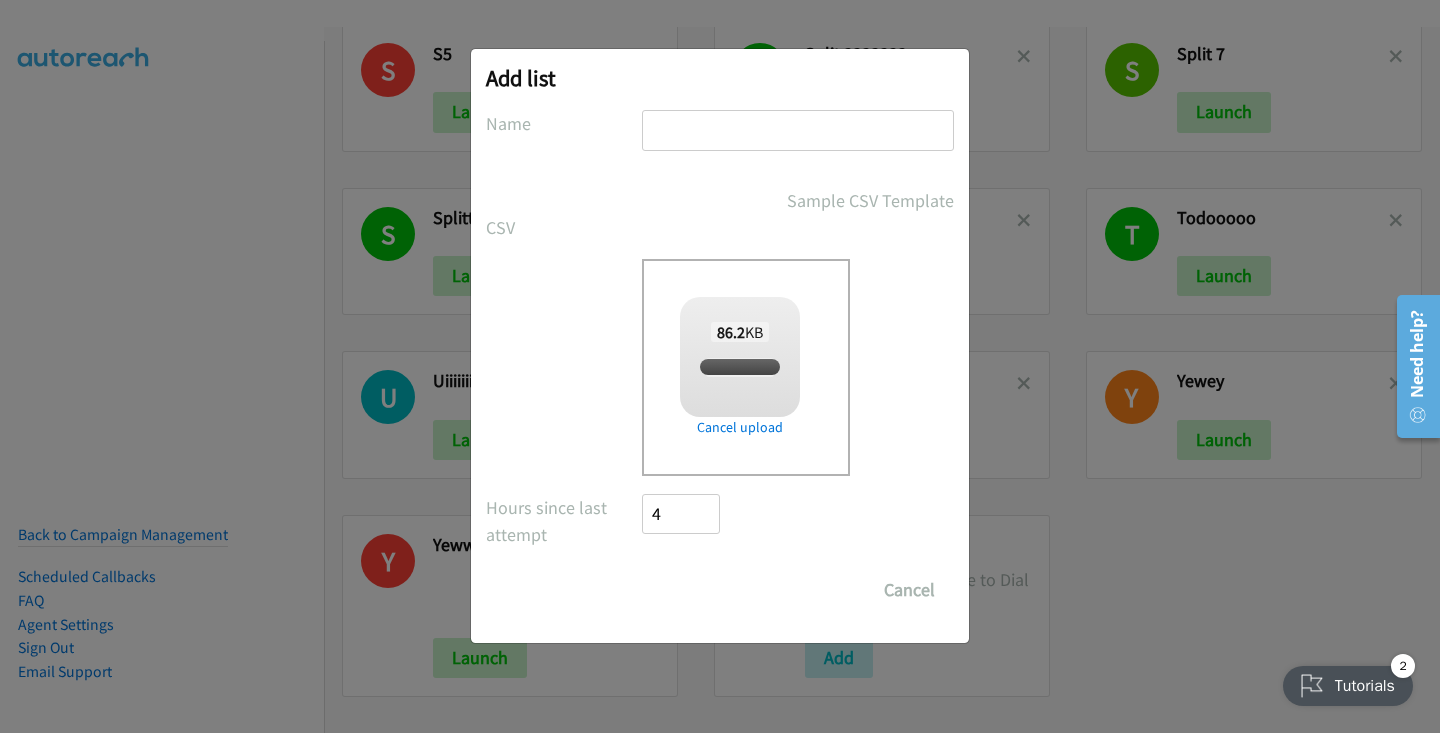 checkbox on "true" 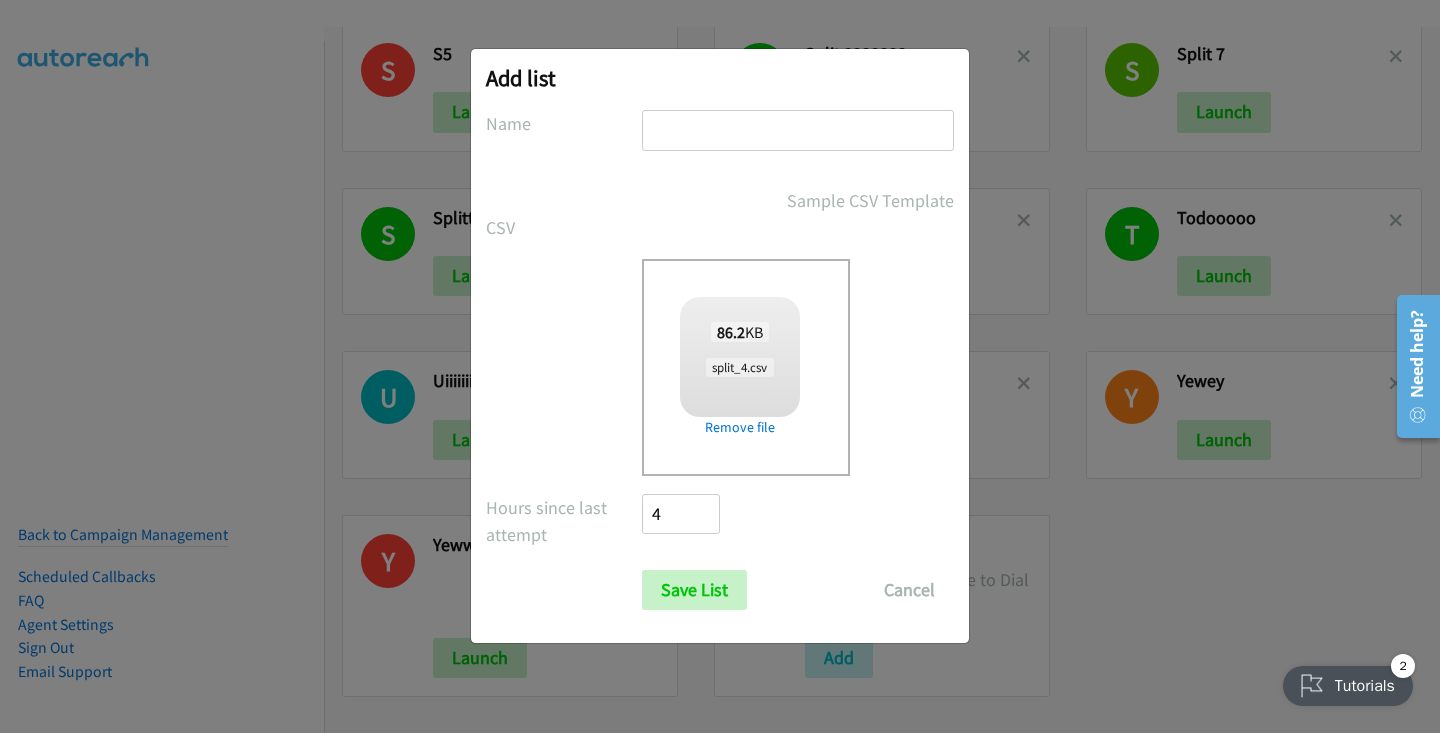 click at bounding box center (798, 130) 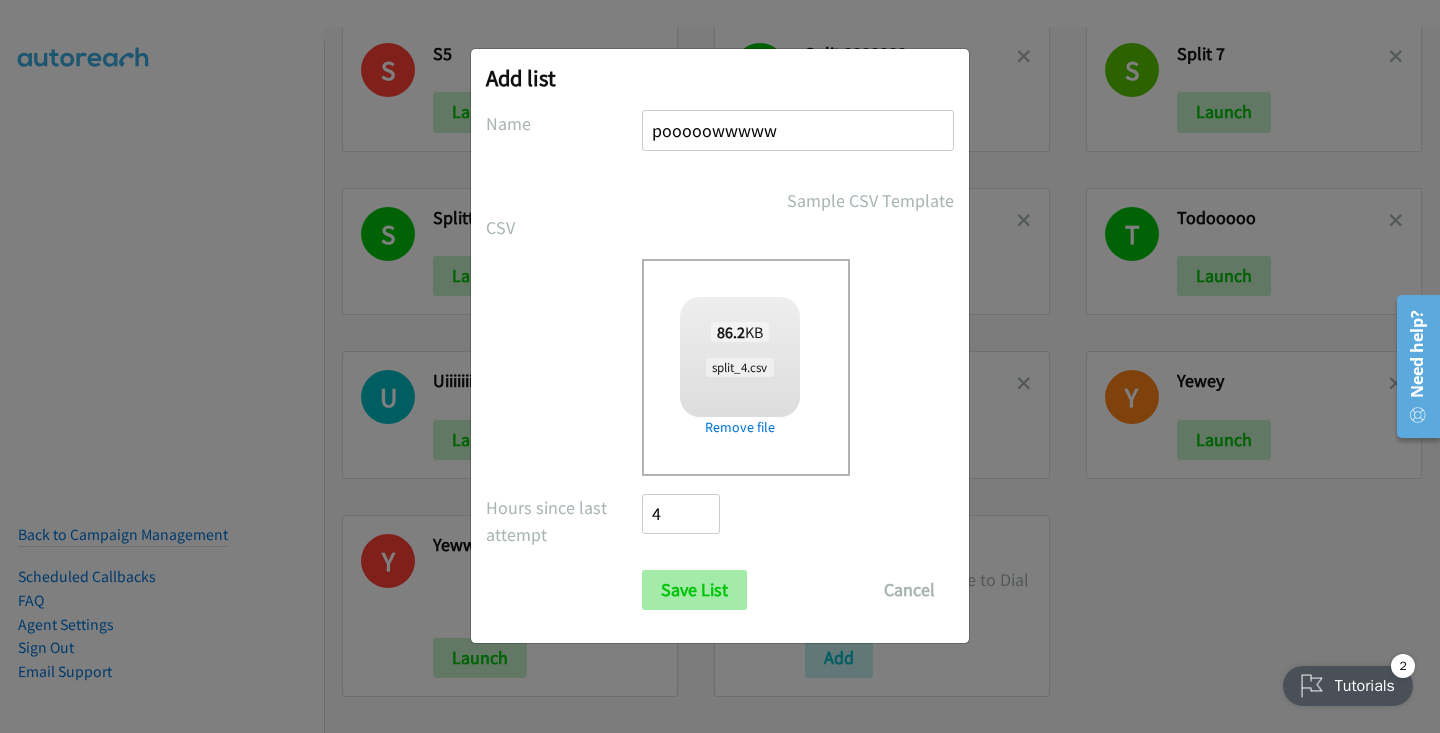 type on "pooooowwwww" 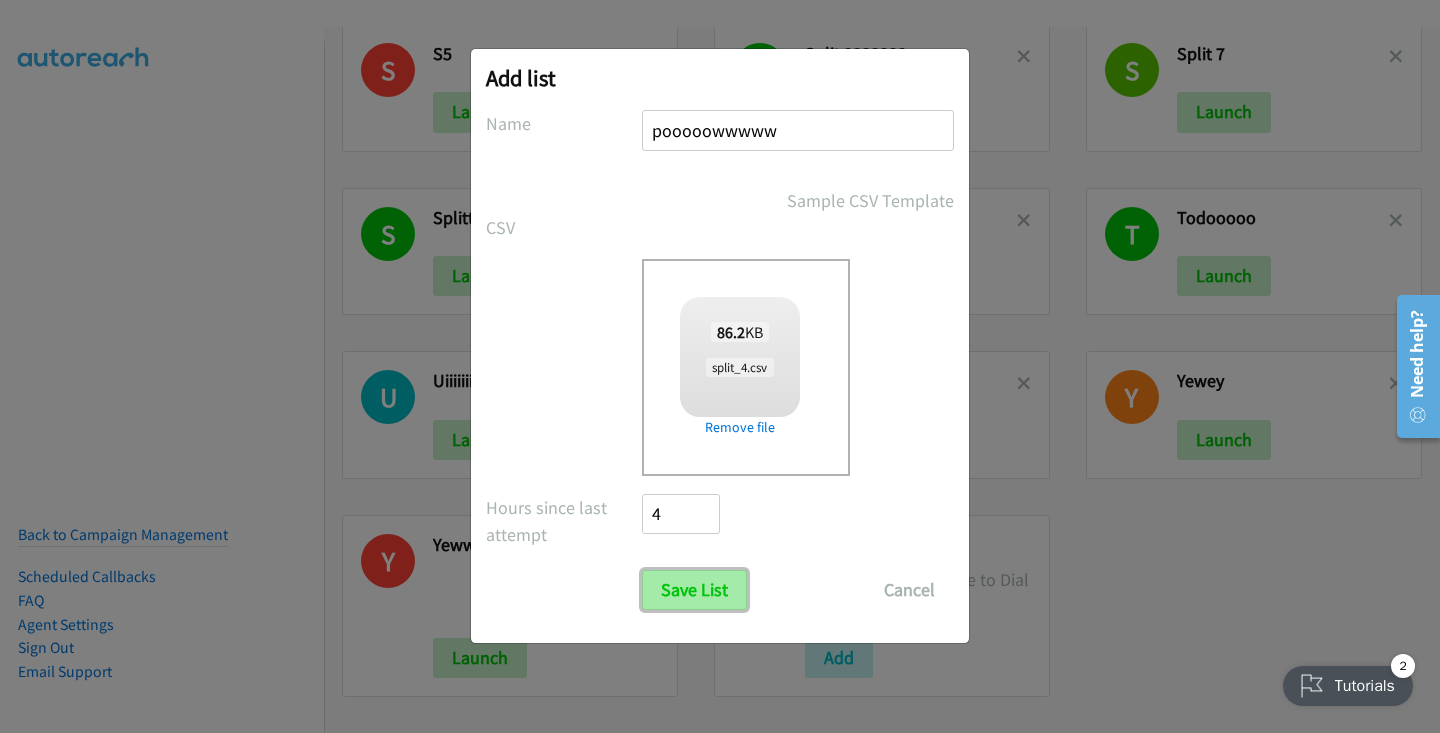 click on "Save List" at bounding box center [694, 590] 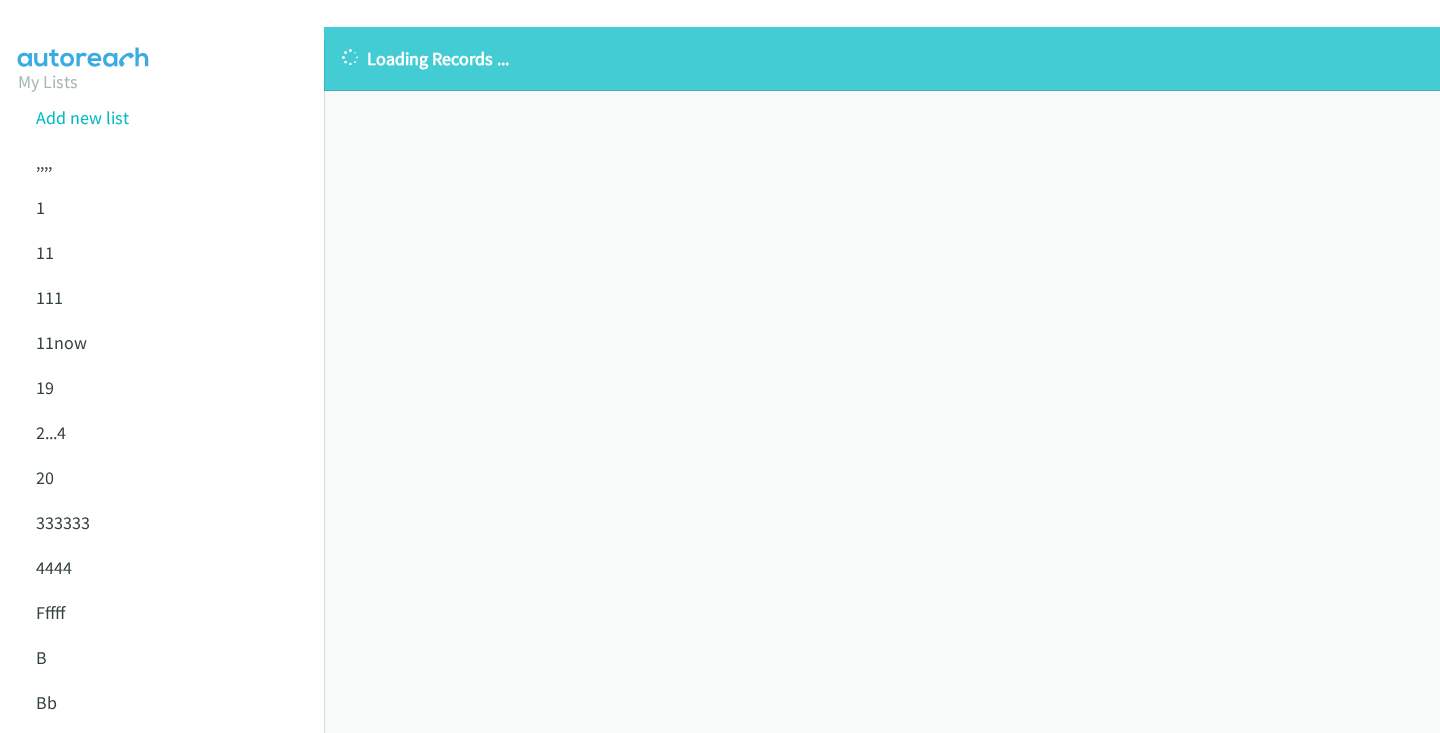 scroll, scrollTop: 0, scrollLeft: 0, axis: both 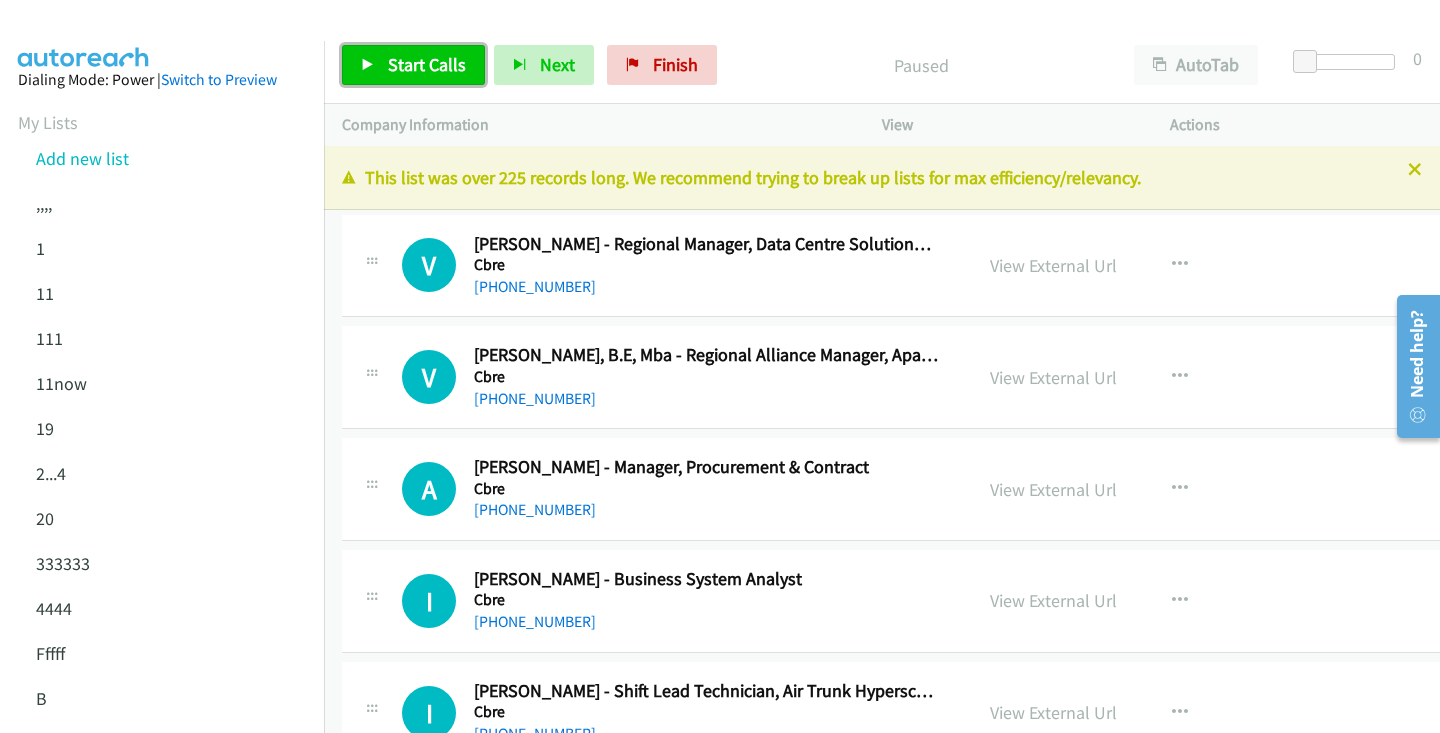 click on "Start Calls" at bounding box center (427, 64) 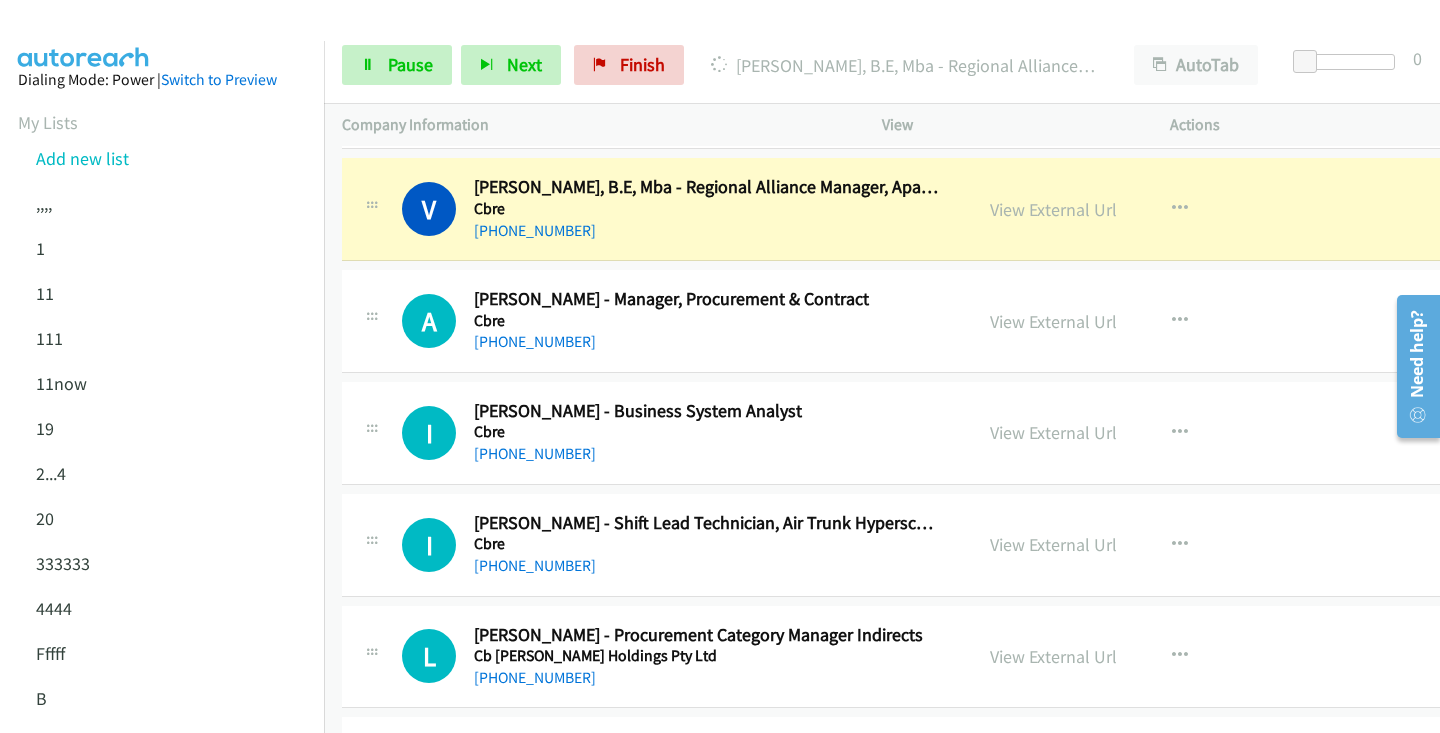 scroll, scrollTop: 170, scrollLeft: 0, axis: vertical 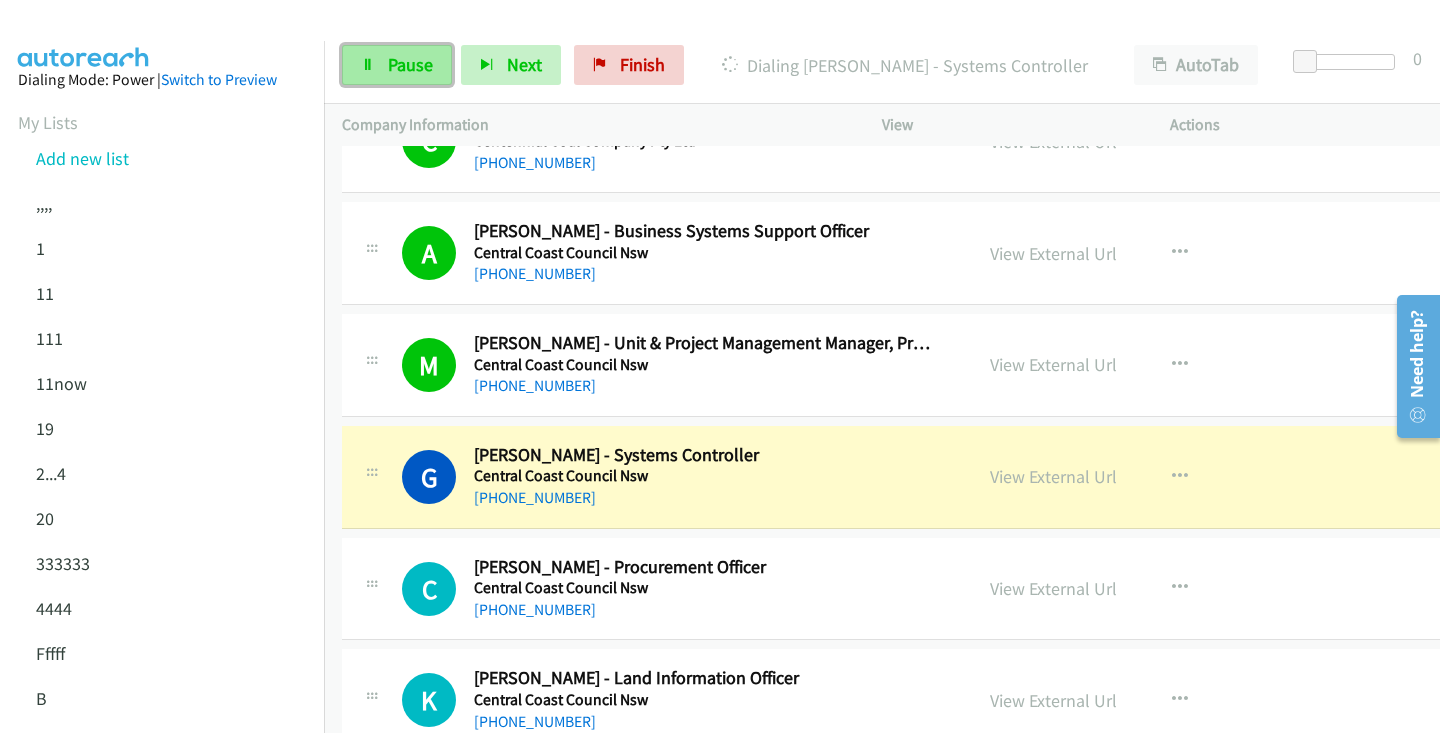 click on "Pause" at bounding box center [410, 64] 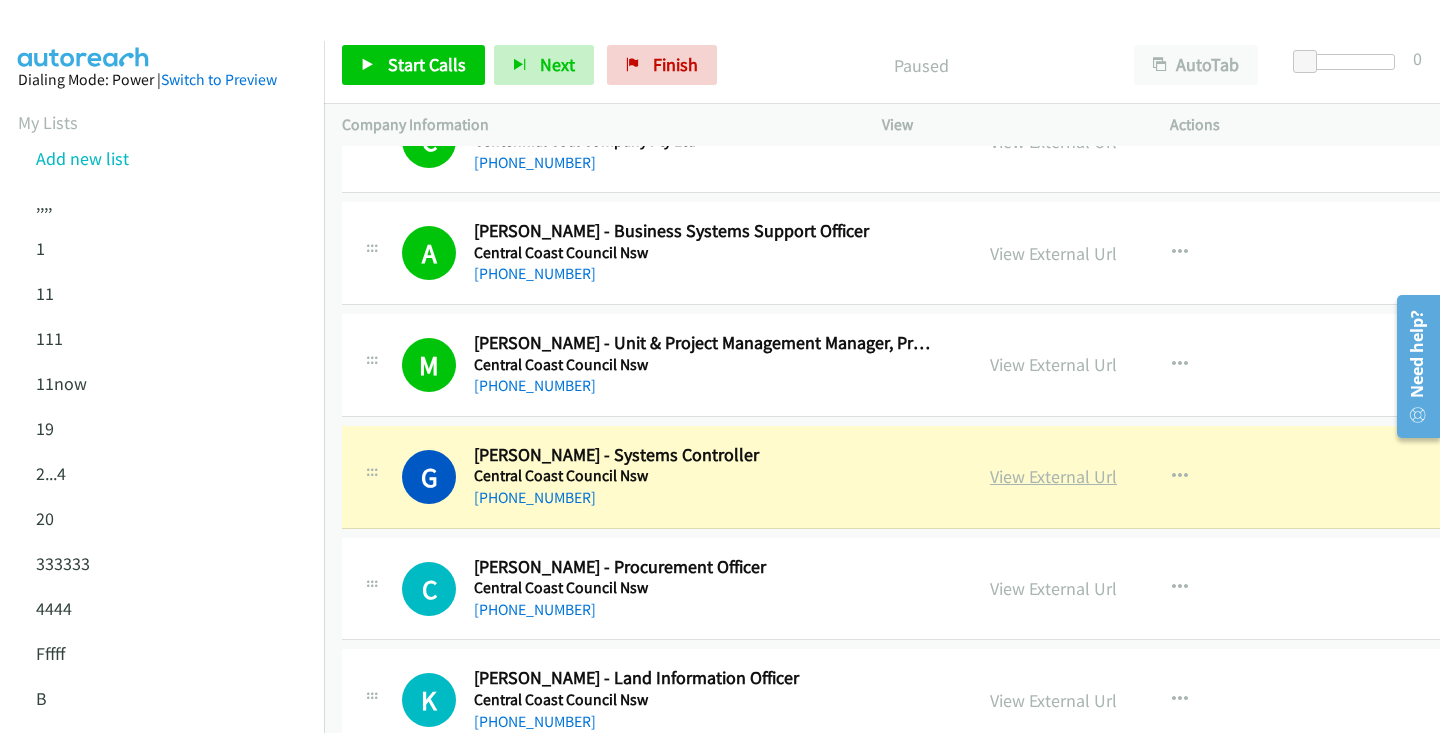 click on "View External Url" at bounding box center (1053, 476) 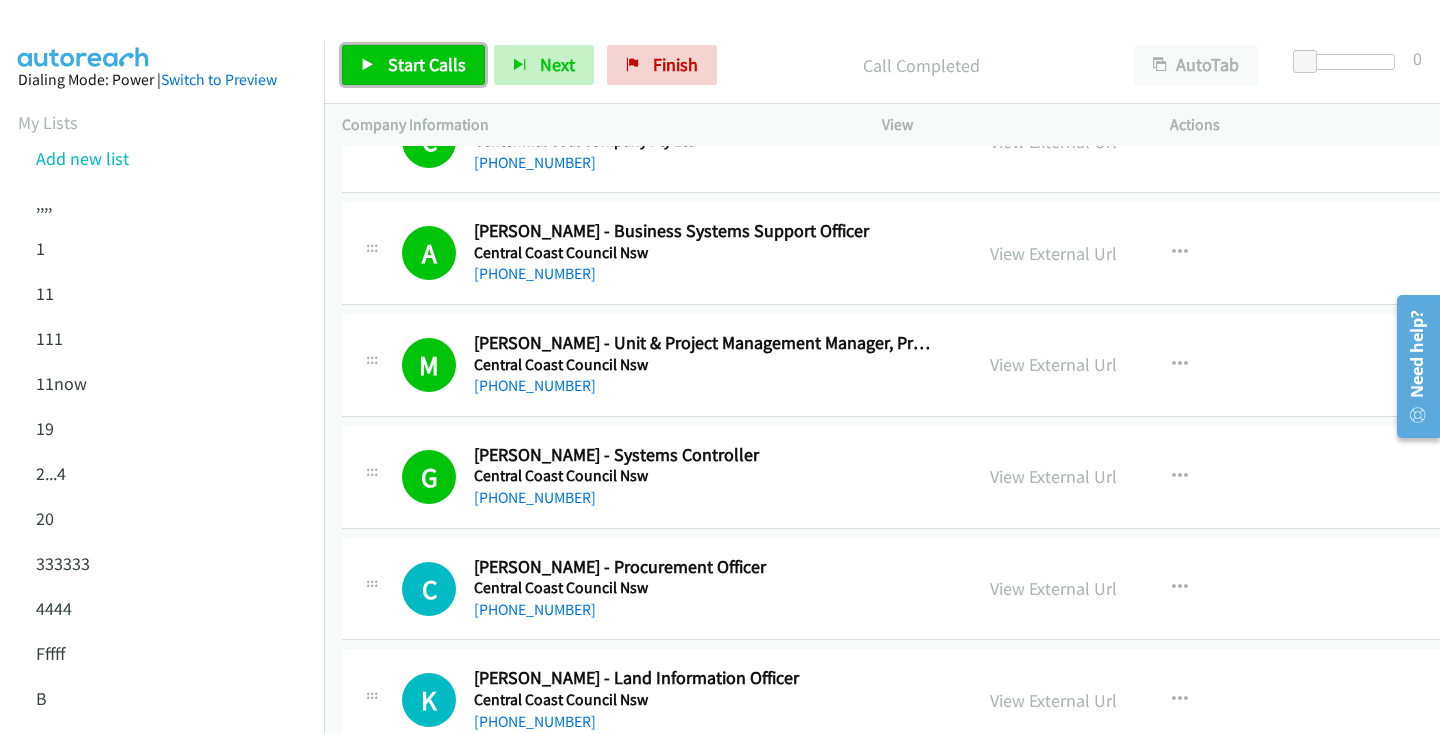 click on "Start Calls" at bounding box center [413, 65] 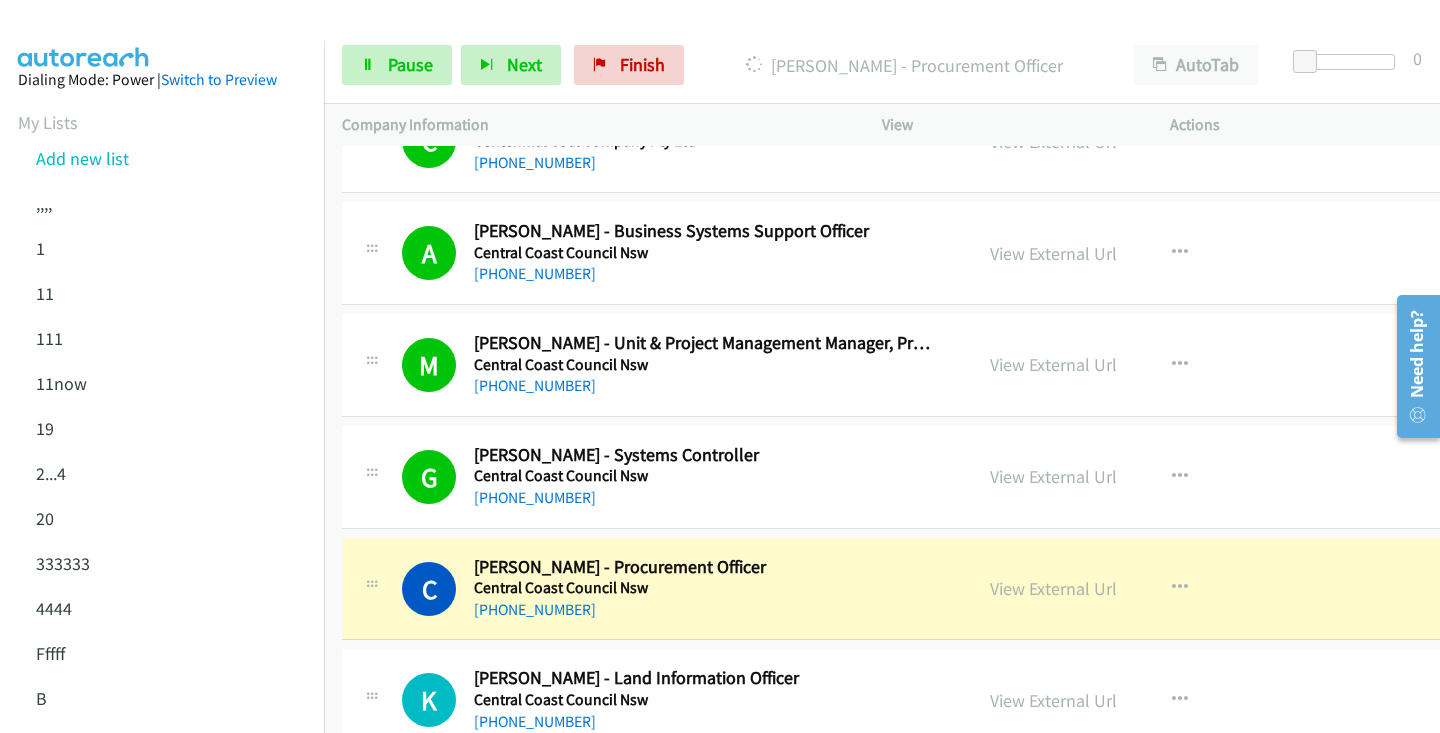 scroll, scrollTop: 1090, scrollLeft: 0, axis: vertical 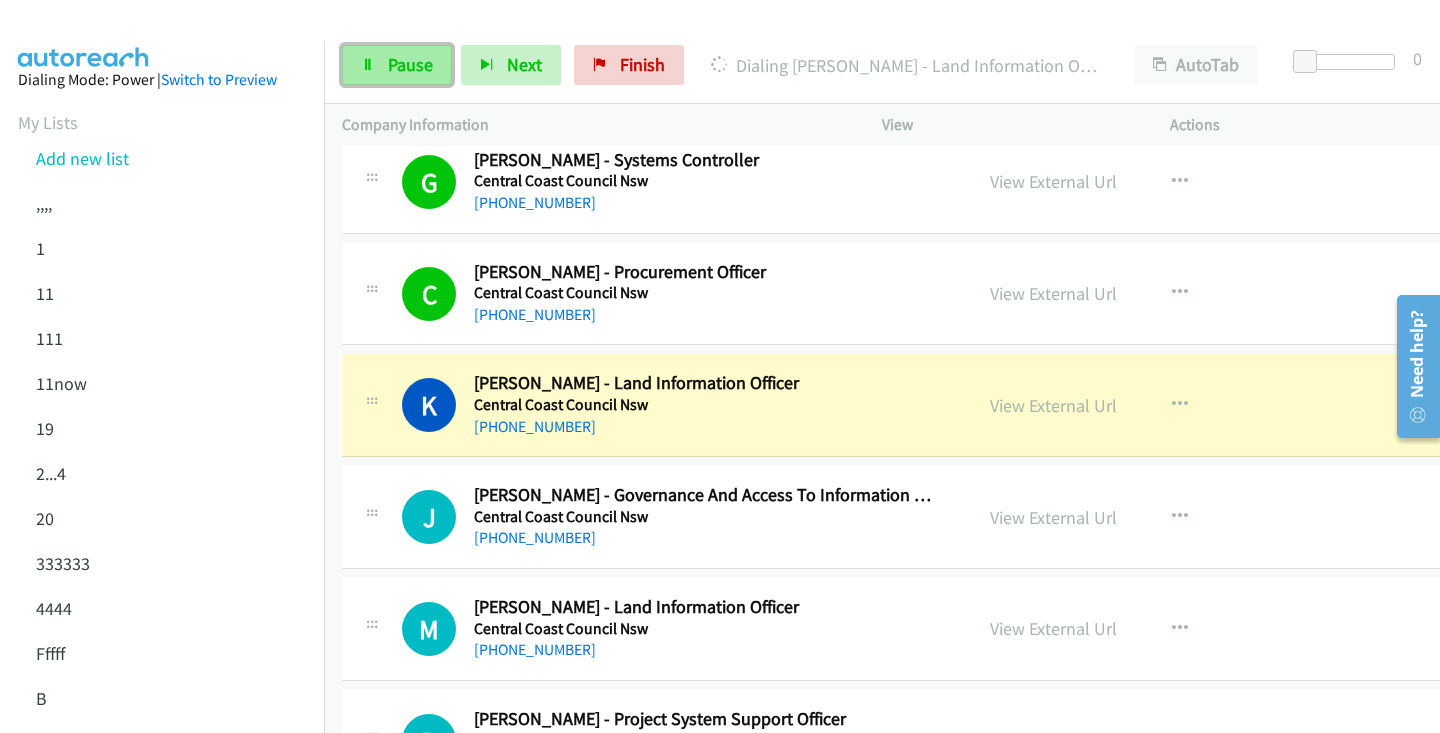 click on "Pause" at bounding box center [397, 65] 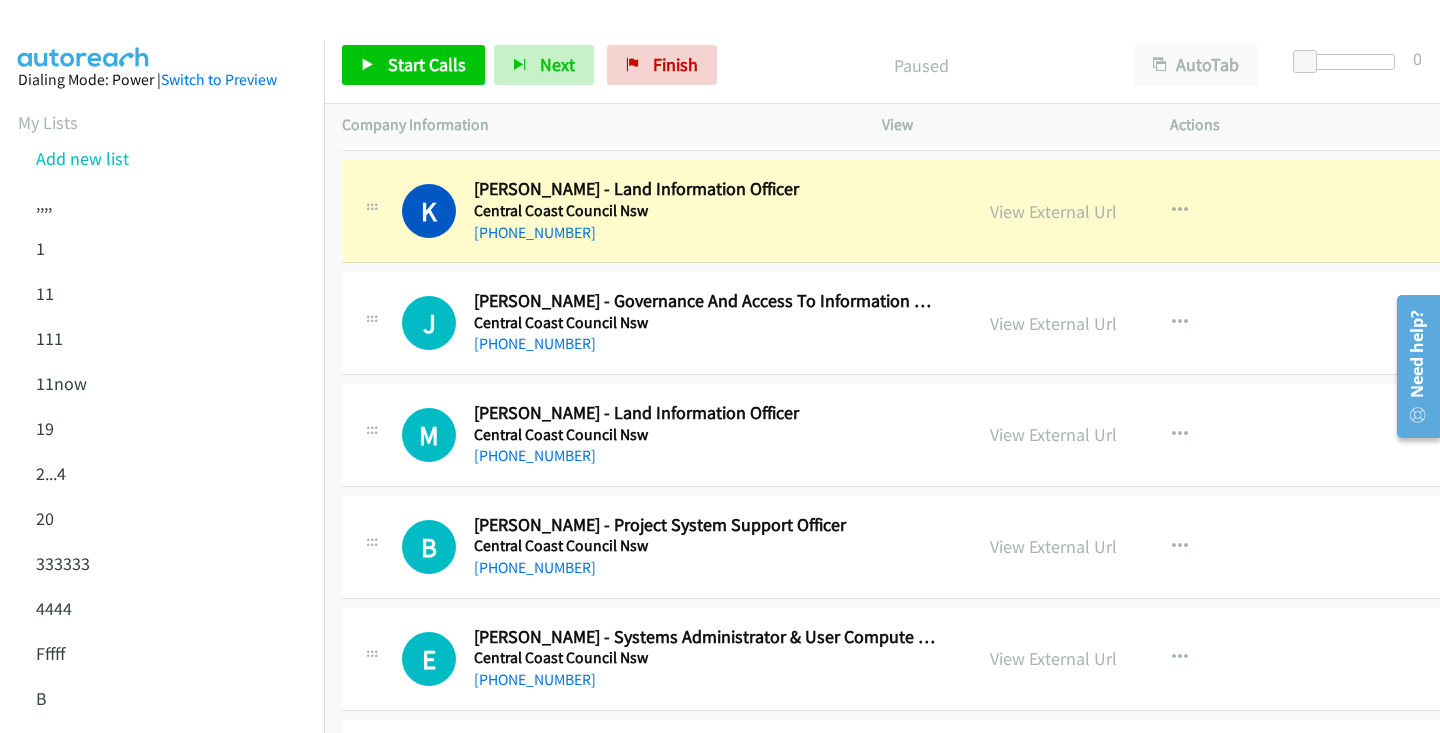 scroll, scrollTop: 1285, scrollLeft: 0, axis: vertical 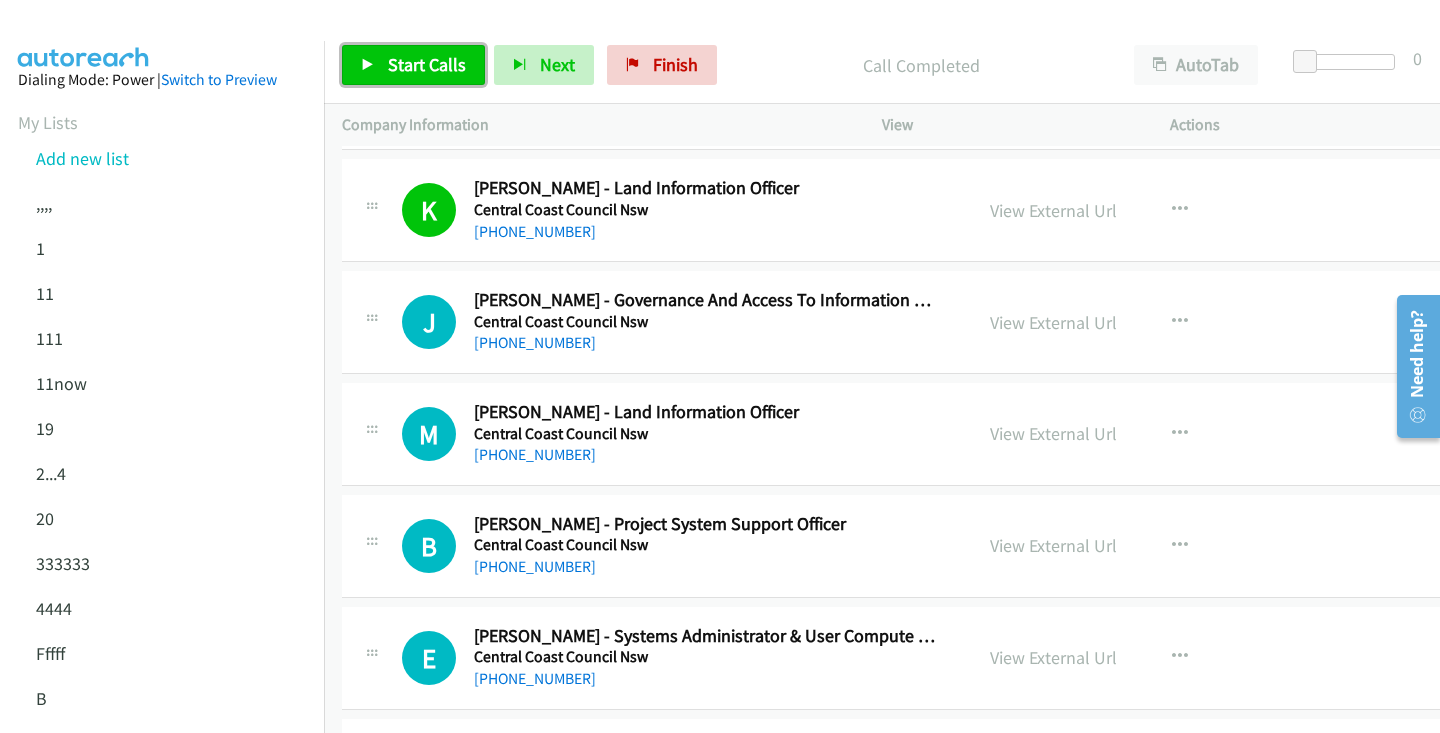 click on "Start Calls" at bounding box center (427, 64) 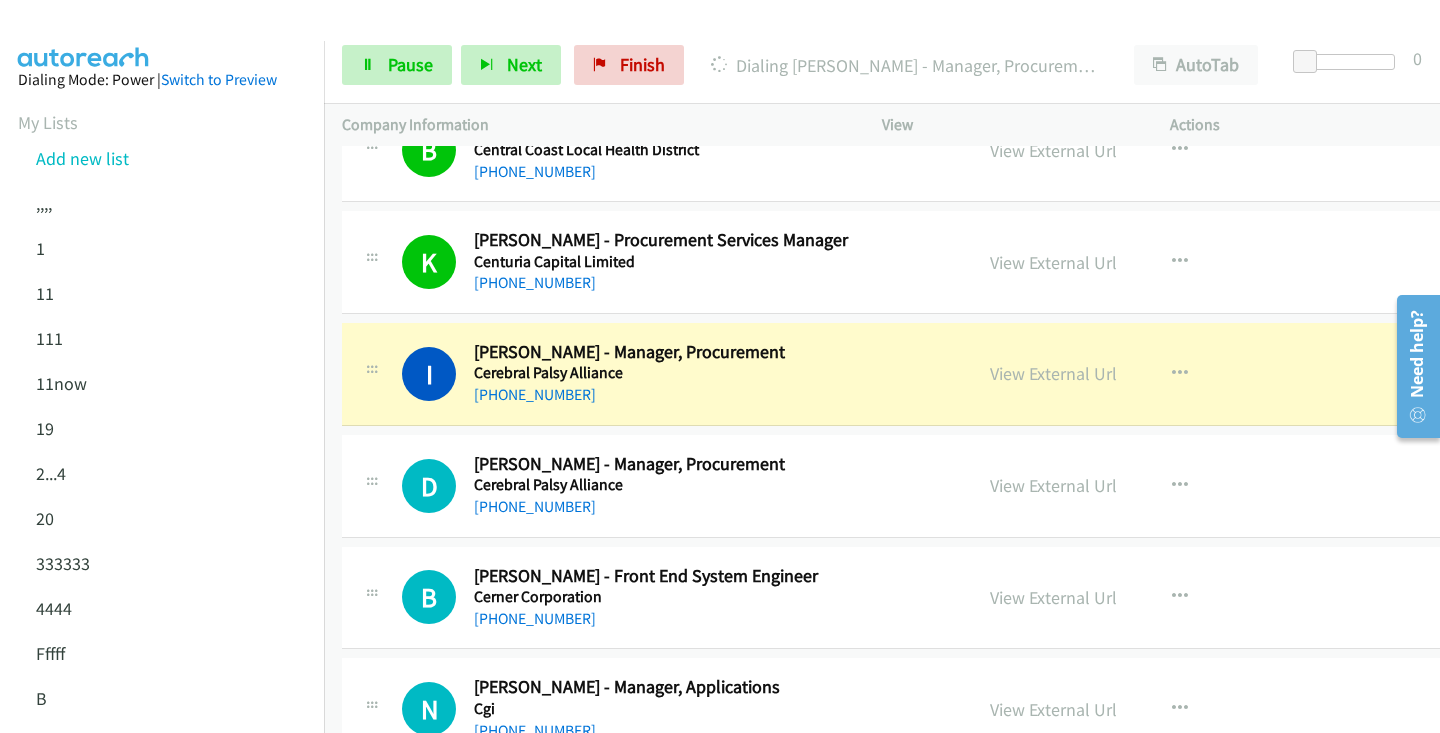 scroll, scrollTop: 2117, scrollLeft: 0, axis: vertical 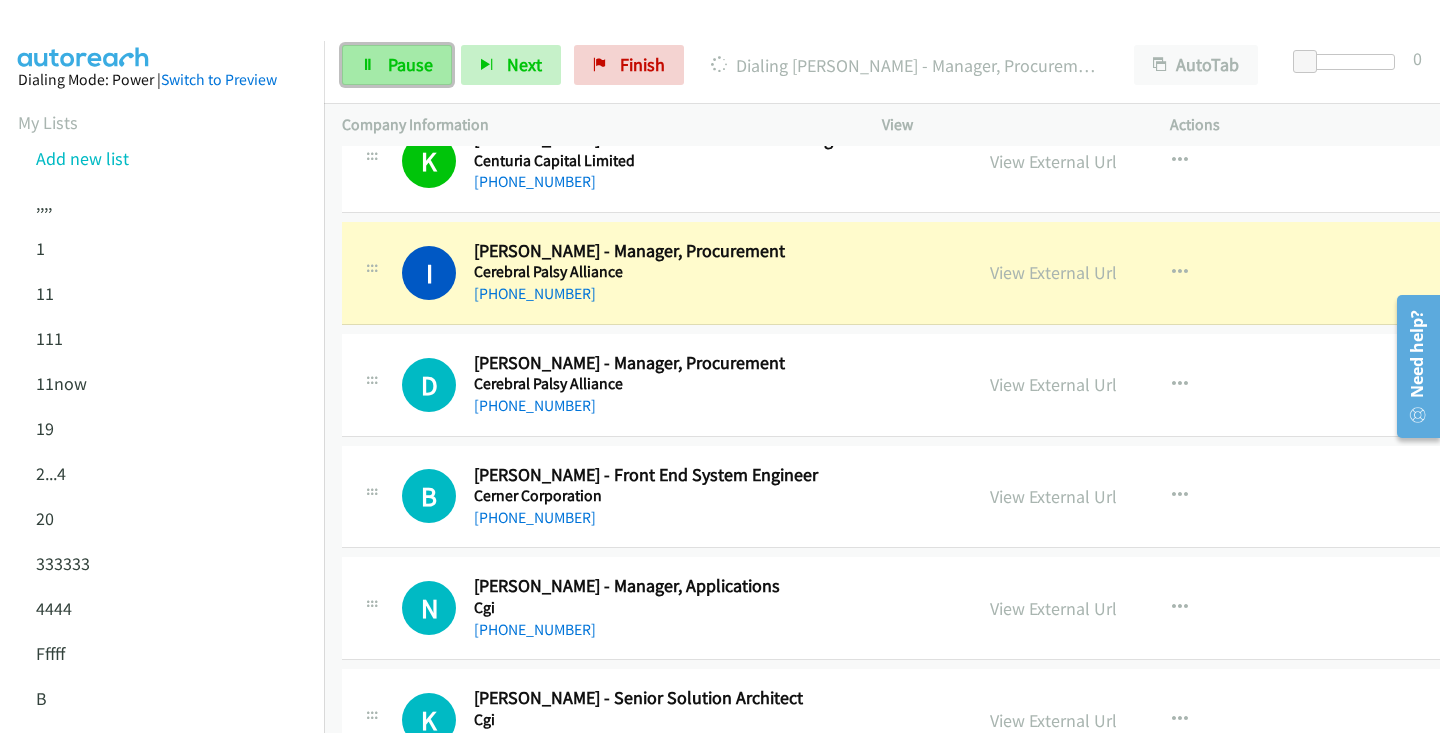 click on "Pause" at bounding box center [397, 65] 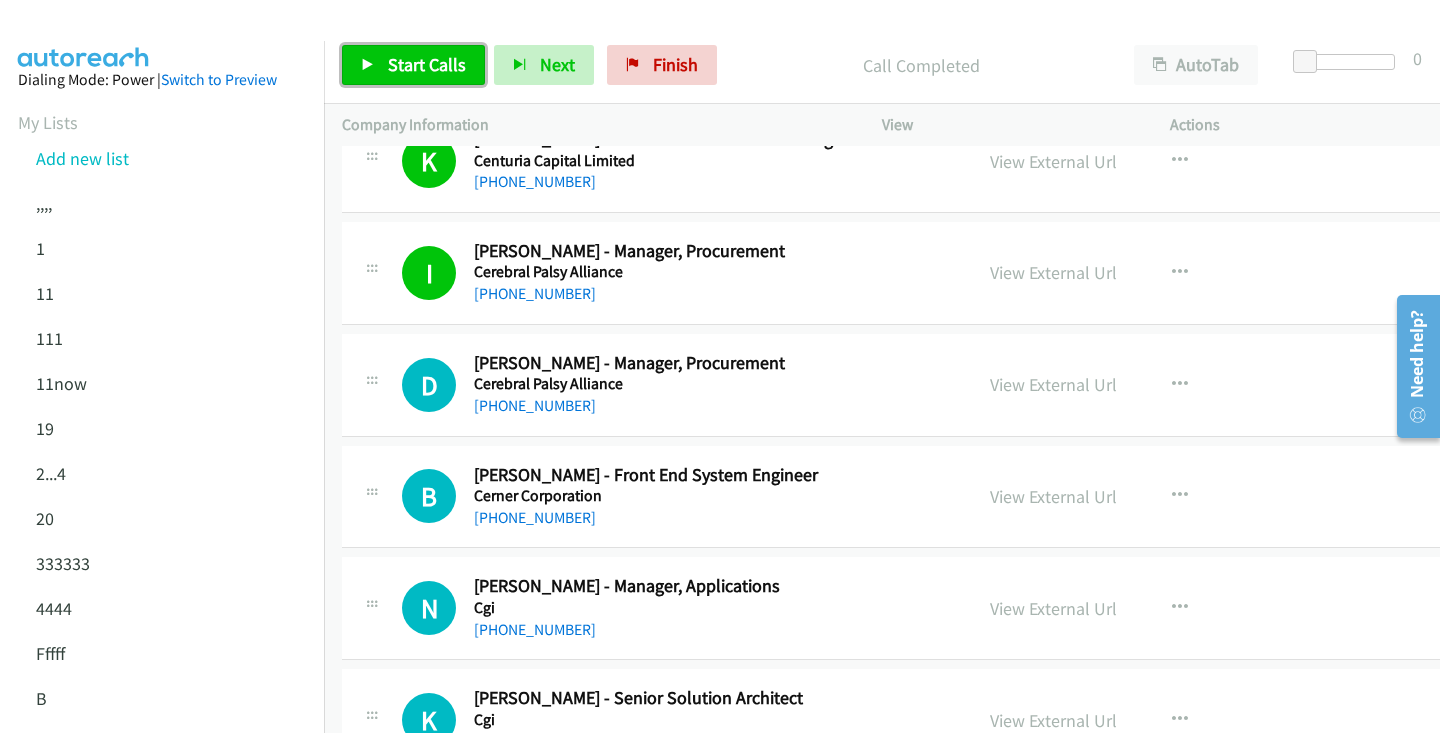 click on "Start Calls" at bounding box center [427, 64] 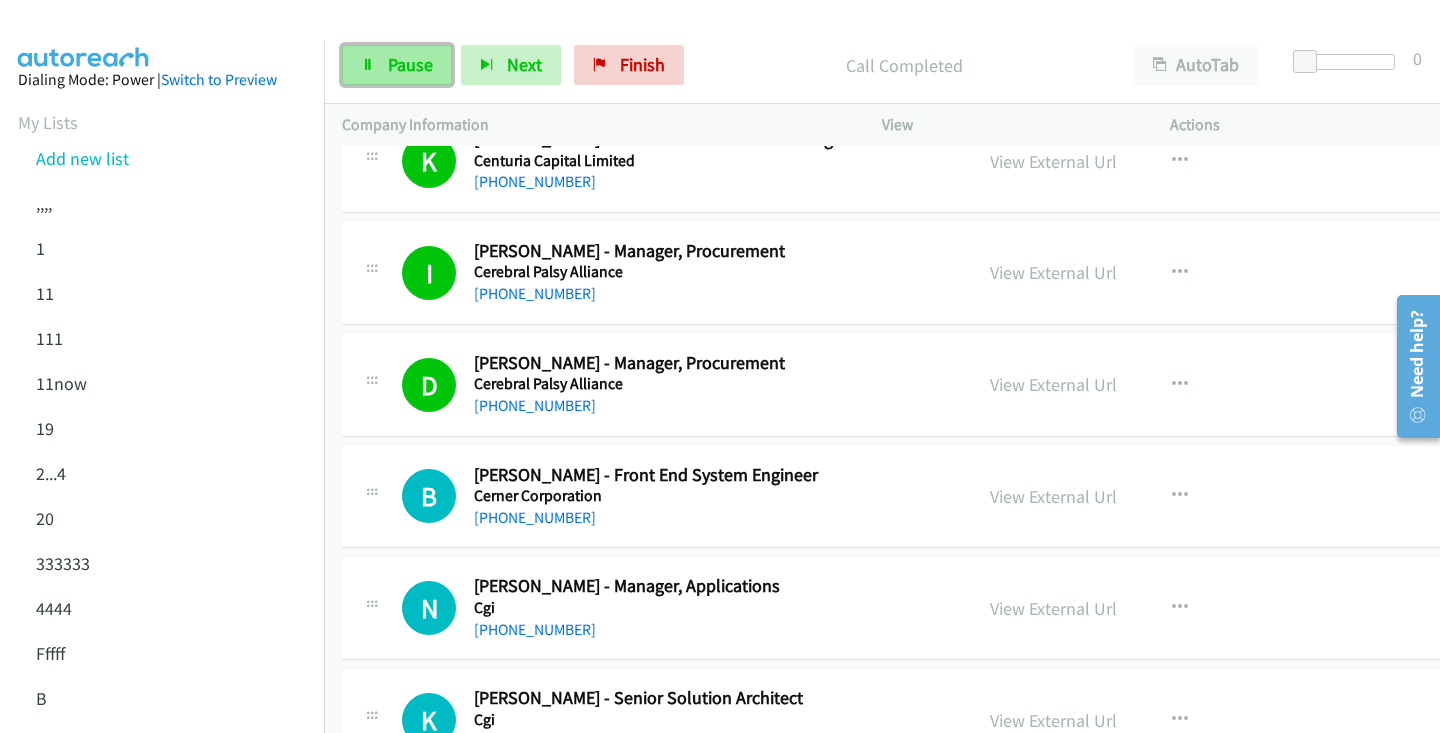 click at bounding box center [368, 66] 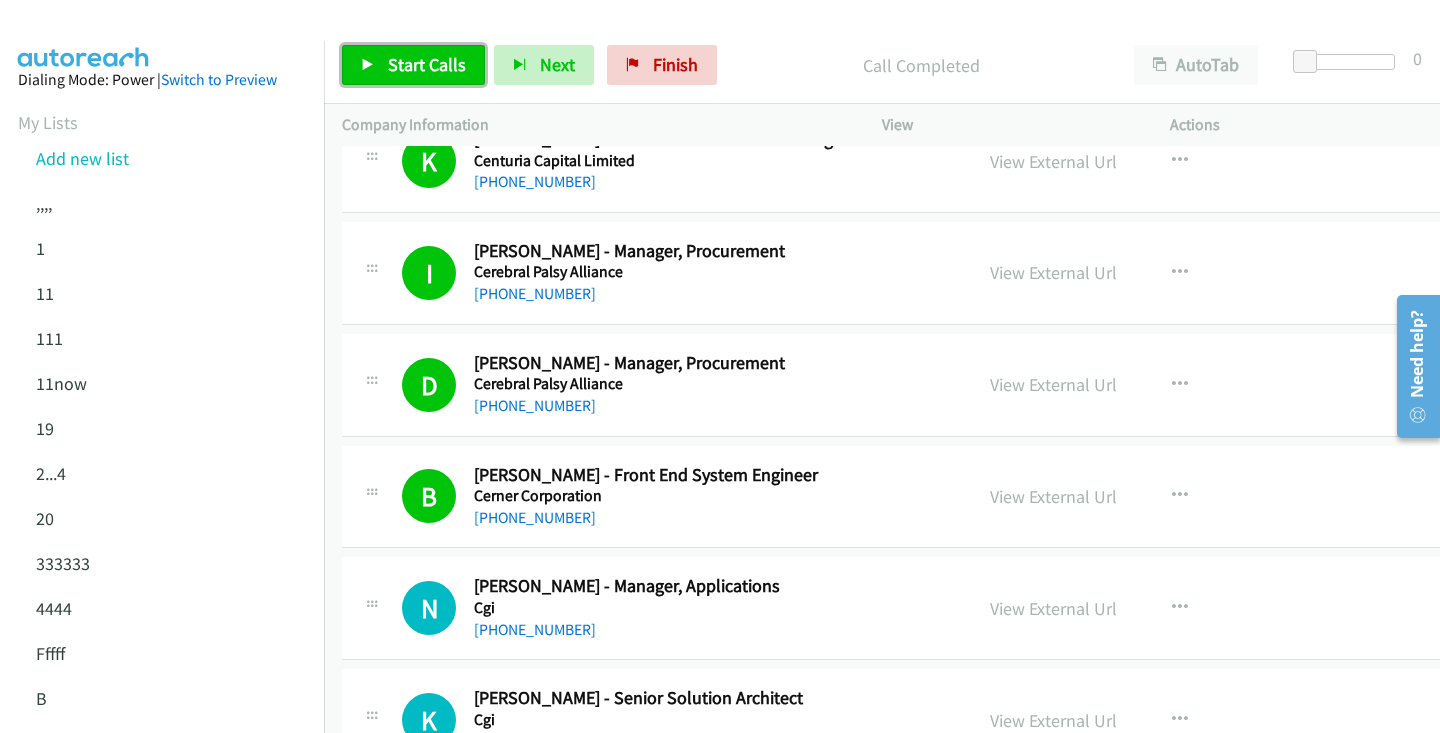click on "Start Calls" at bounding box center (427, 64) 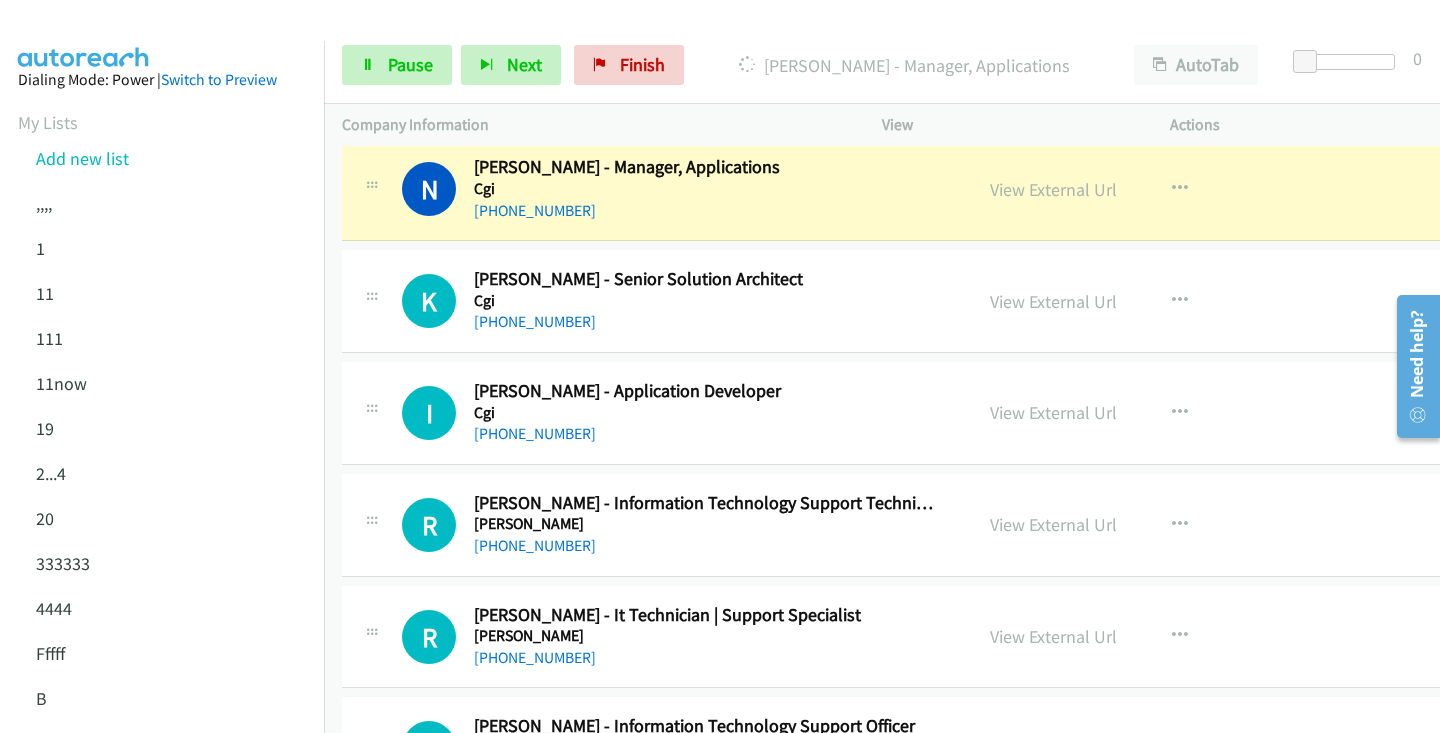 scroll, scrollTop: 2534, scrollLeft: 0, axis: vertical 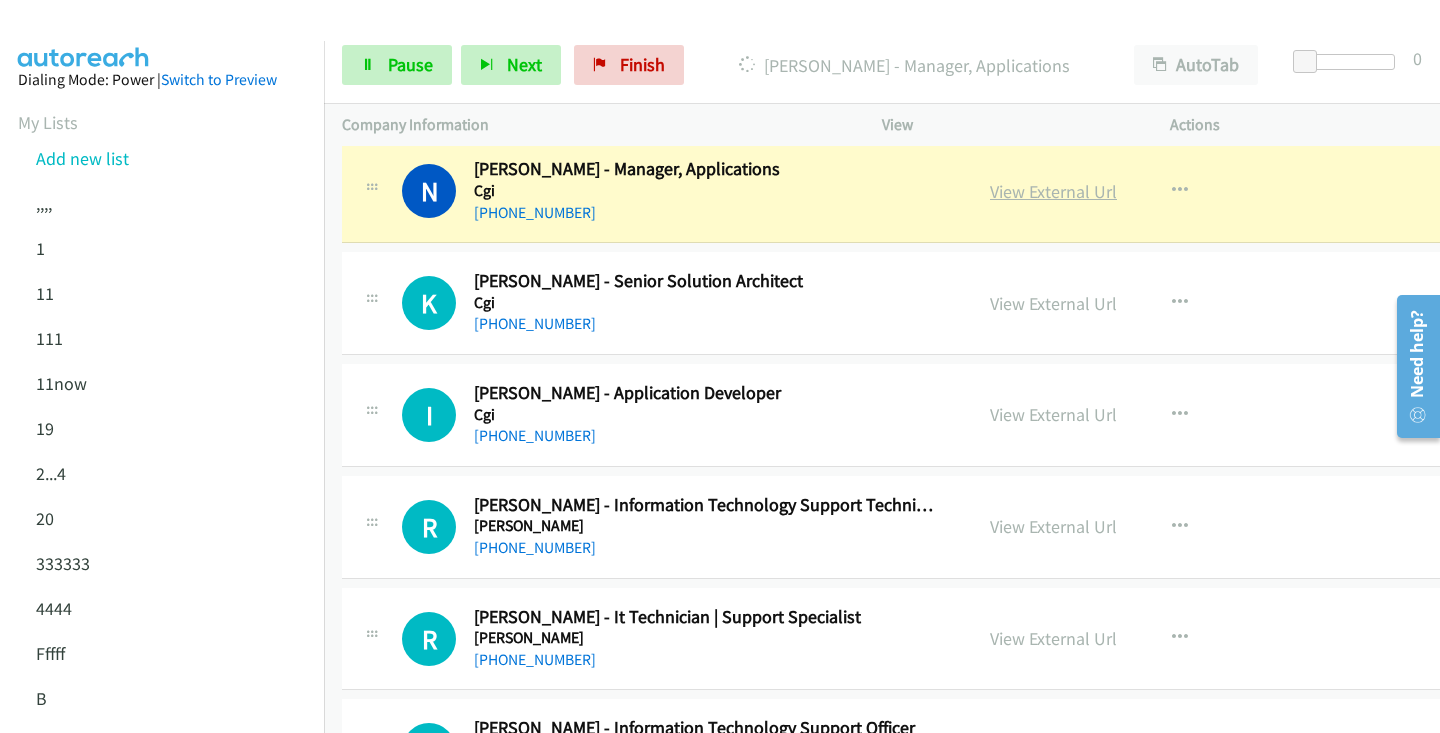 click on "View External Url" at bounding box center [1053, 191] 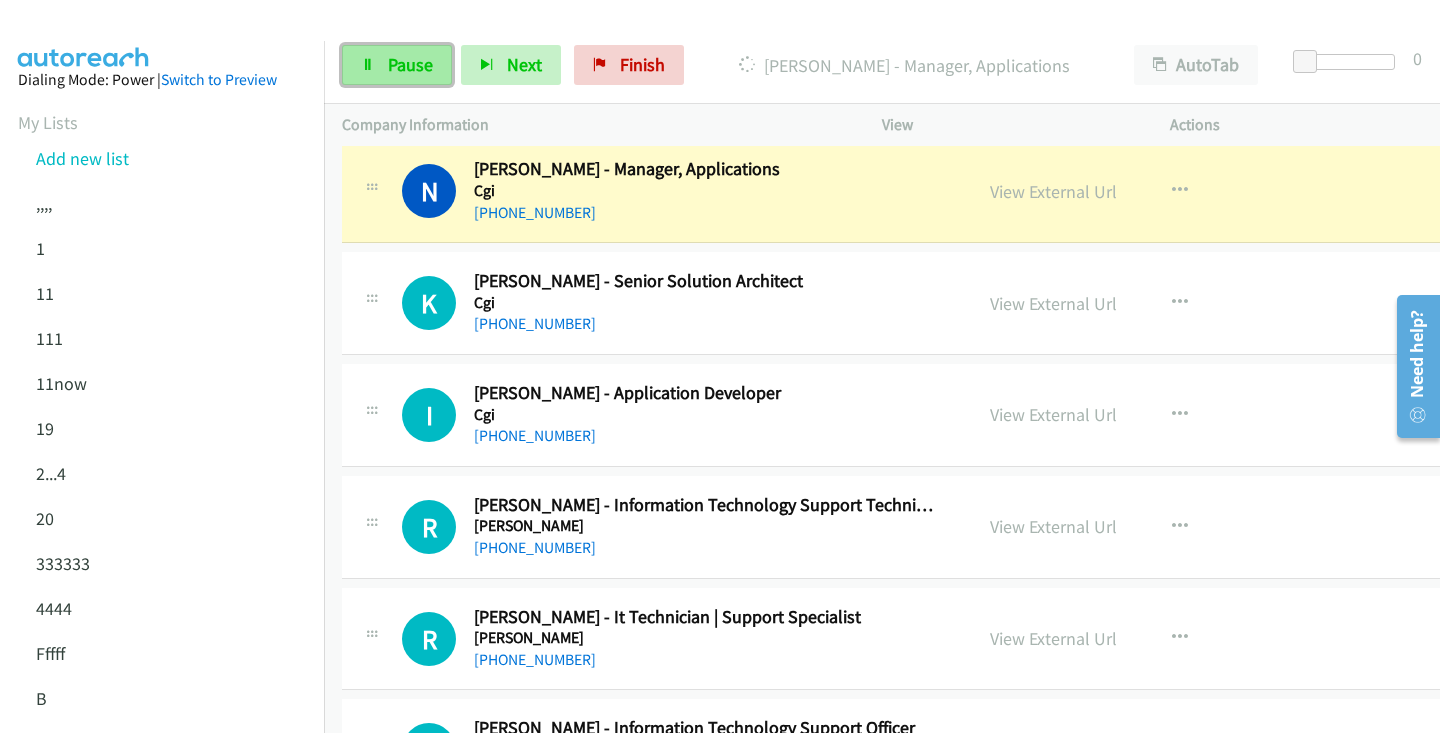 click on "Pause" at bounding box center [397, 65] 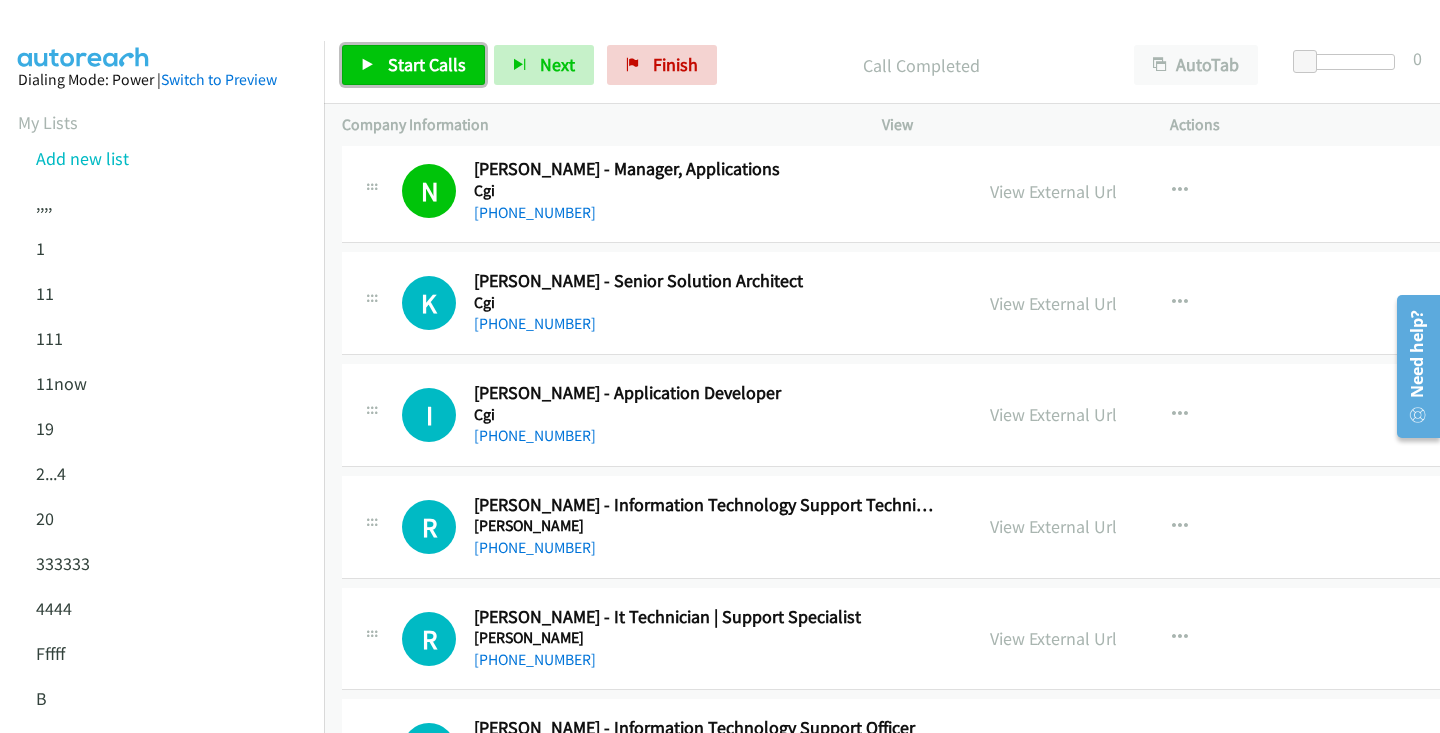 click on "Start Calls" at bounding box center (427, 64) 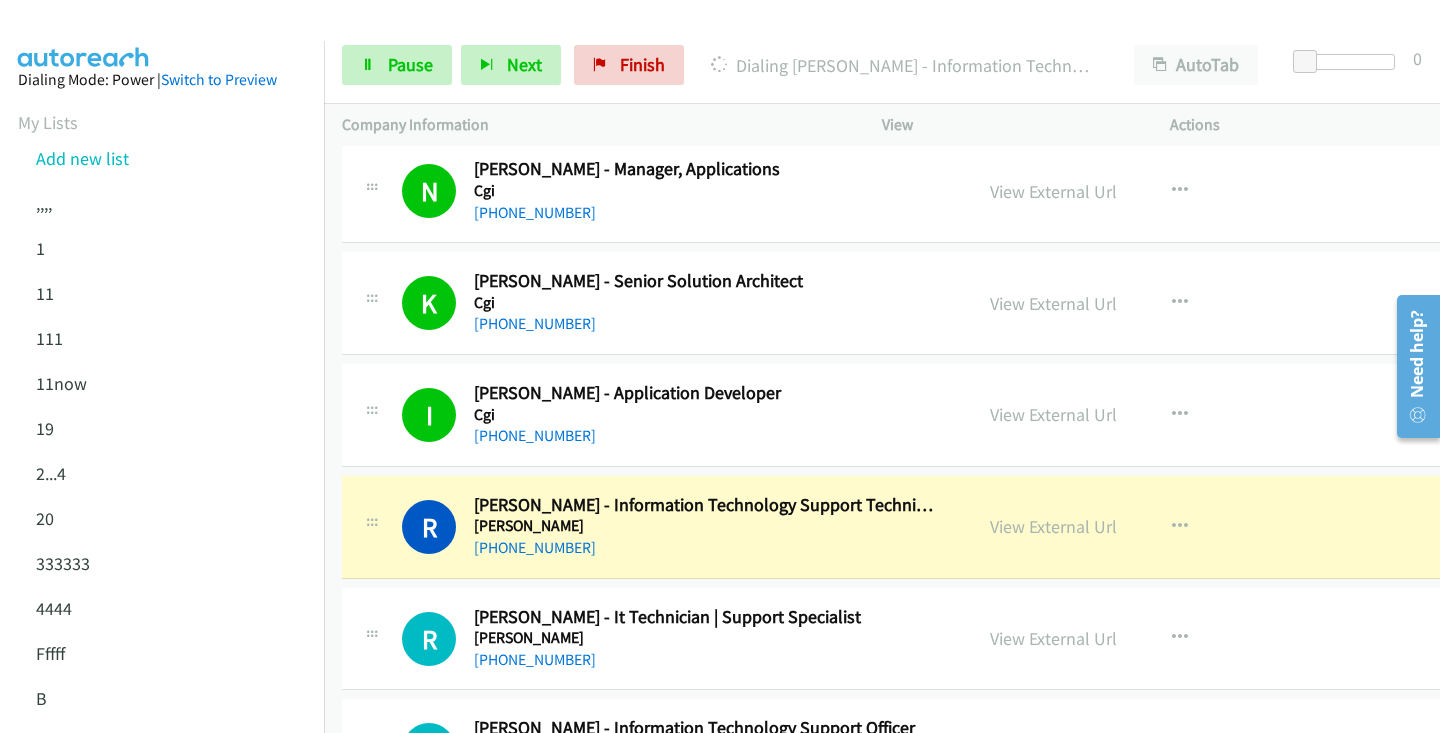 scroll, scrollTop: 2557, scrollLeft: 0, axis: vertical 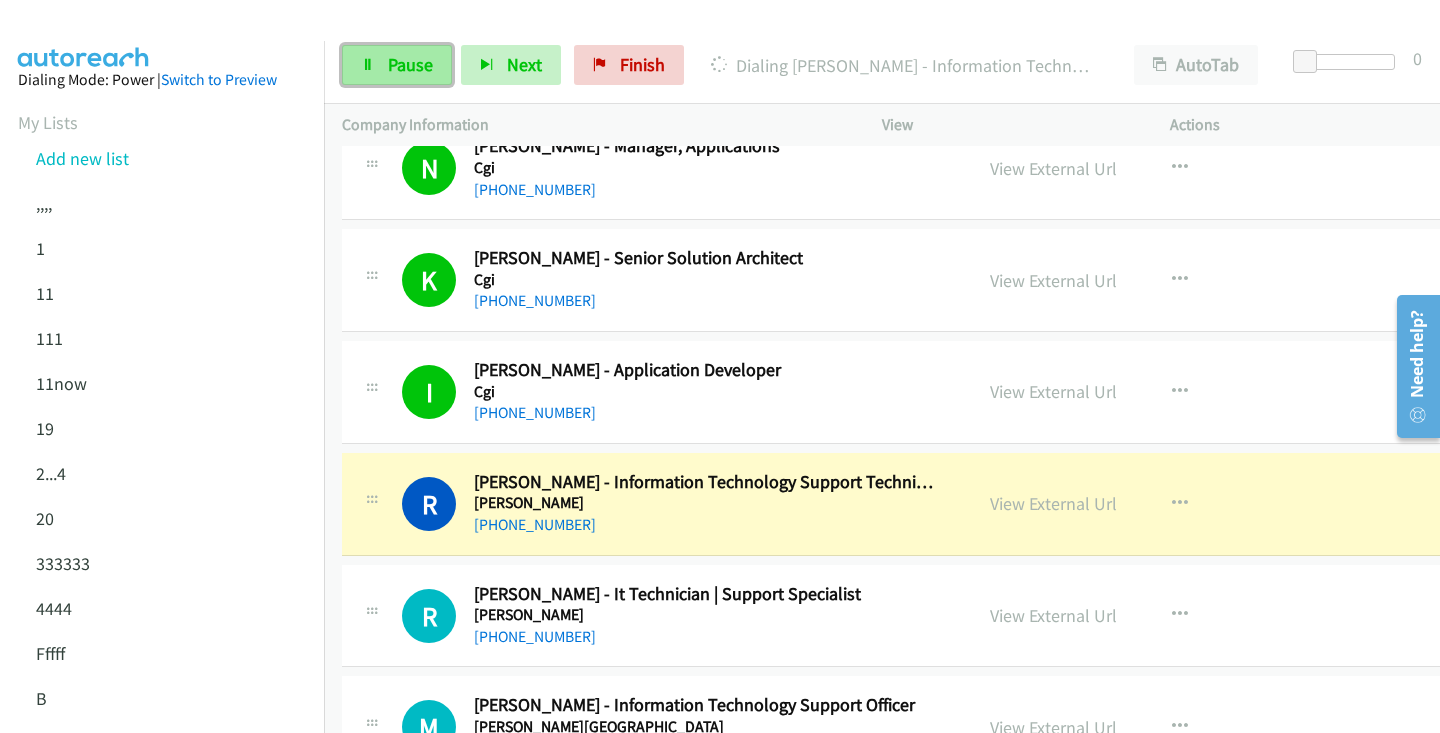 click on "Pause" at bounding box center [397, 65] 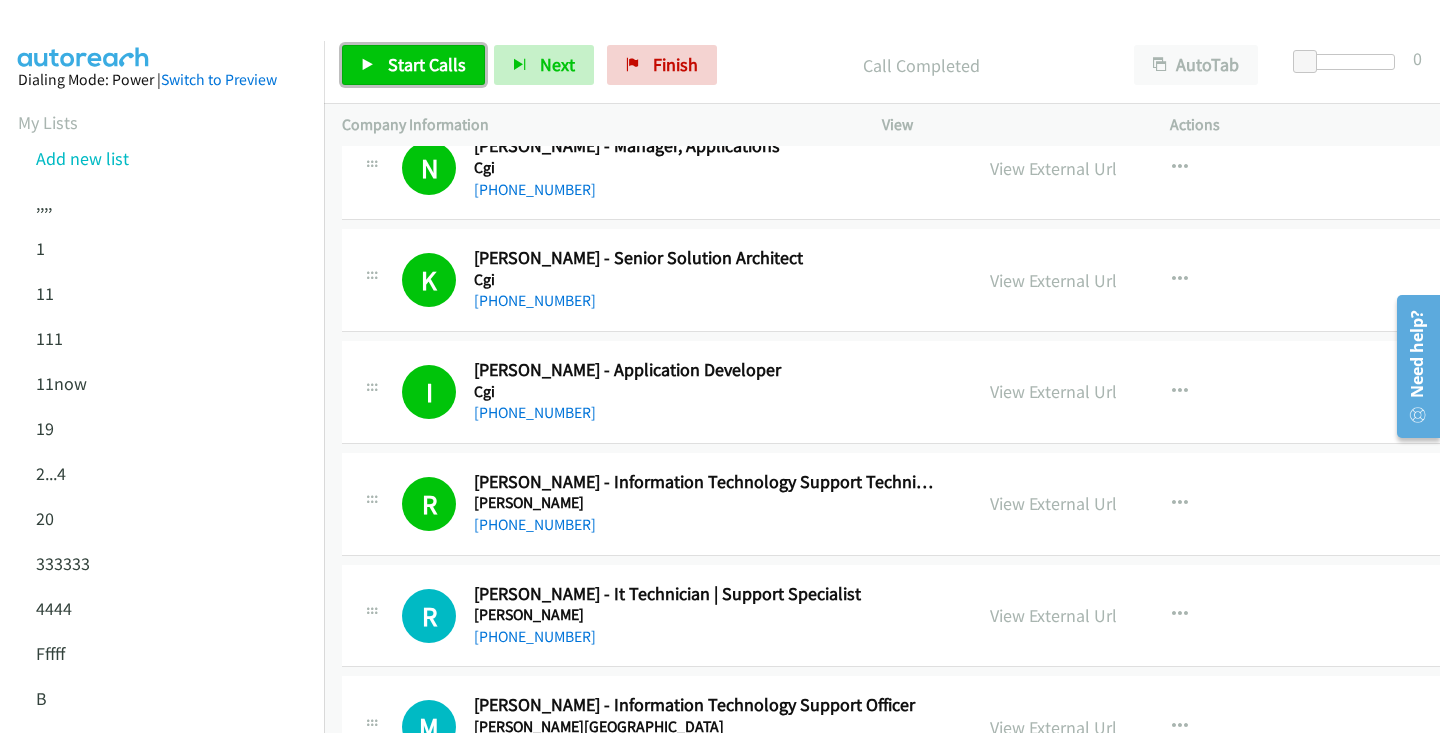 click on "Start Calls" at bounding box center (413, 65) 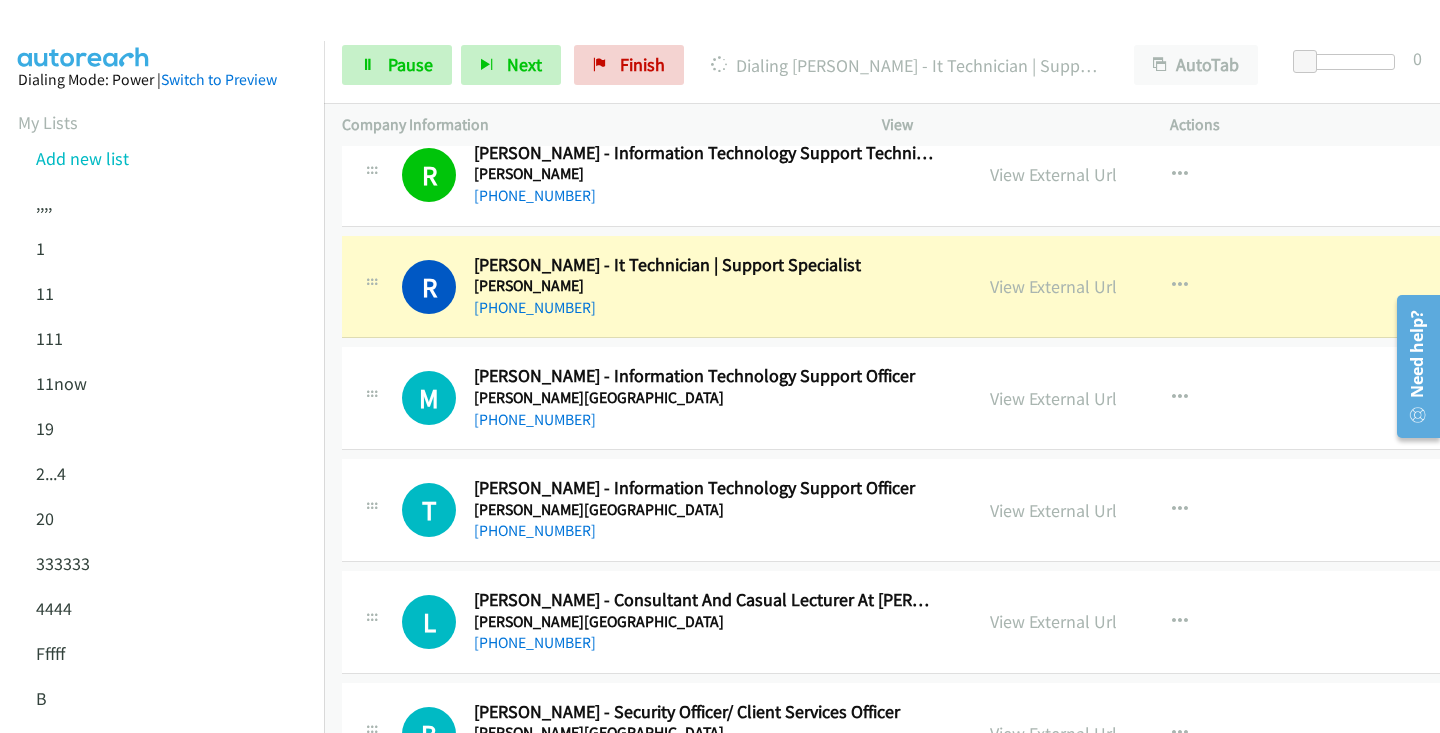 scroll, scrollTop: 2907, scrollLeft: 0, axis: vertical 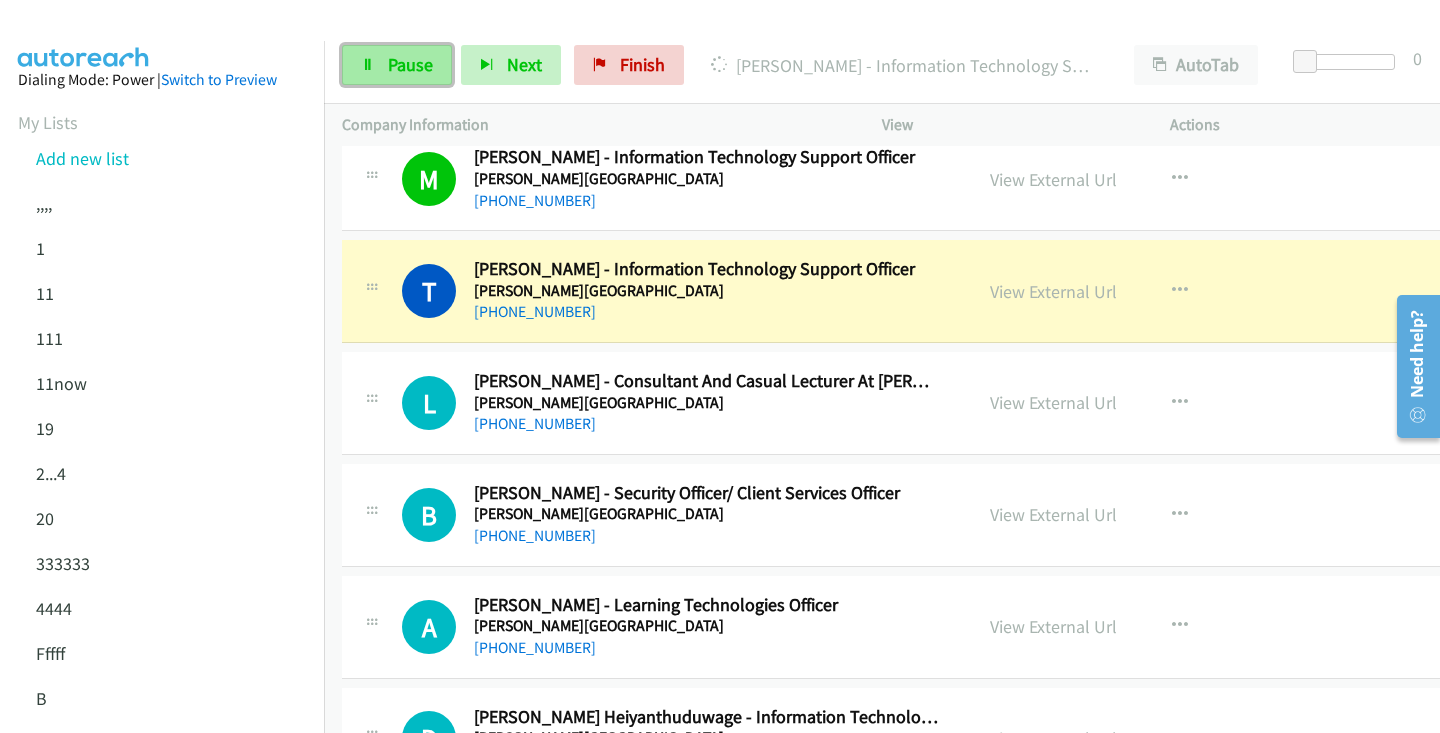 click on "Pause" at bounding box center (397, 65) 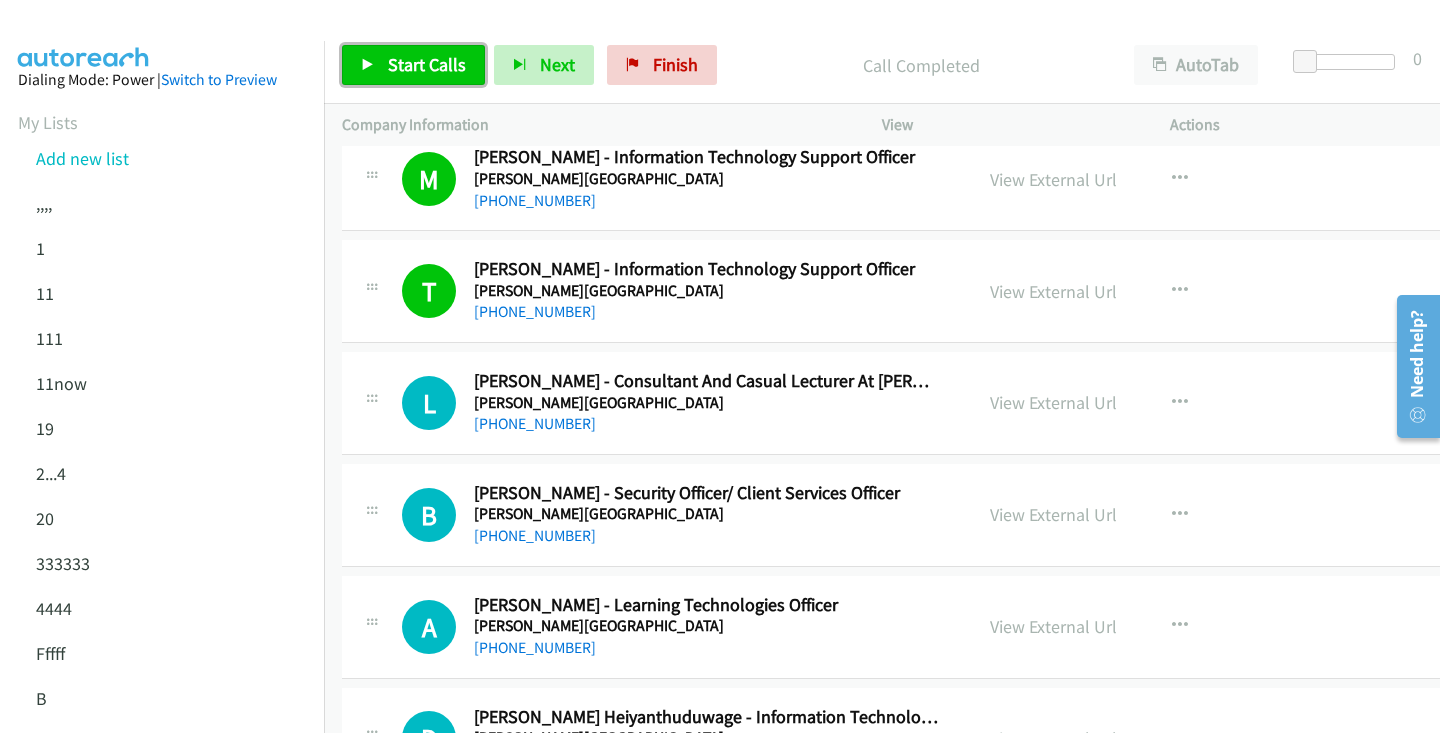 click on "Start Calls" at bounding box center (427, 64) 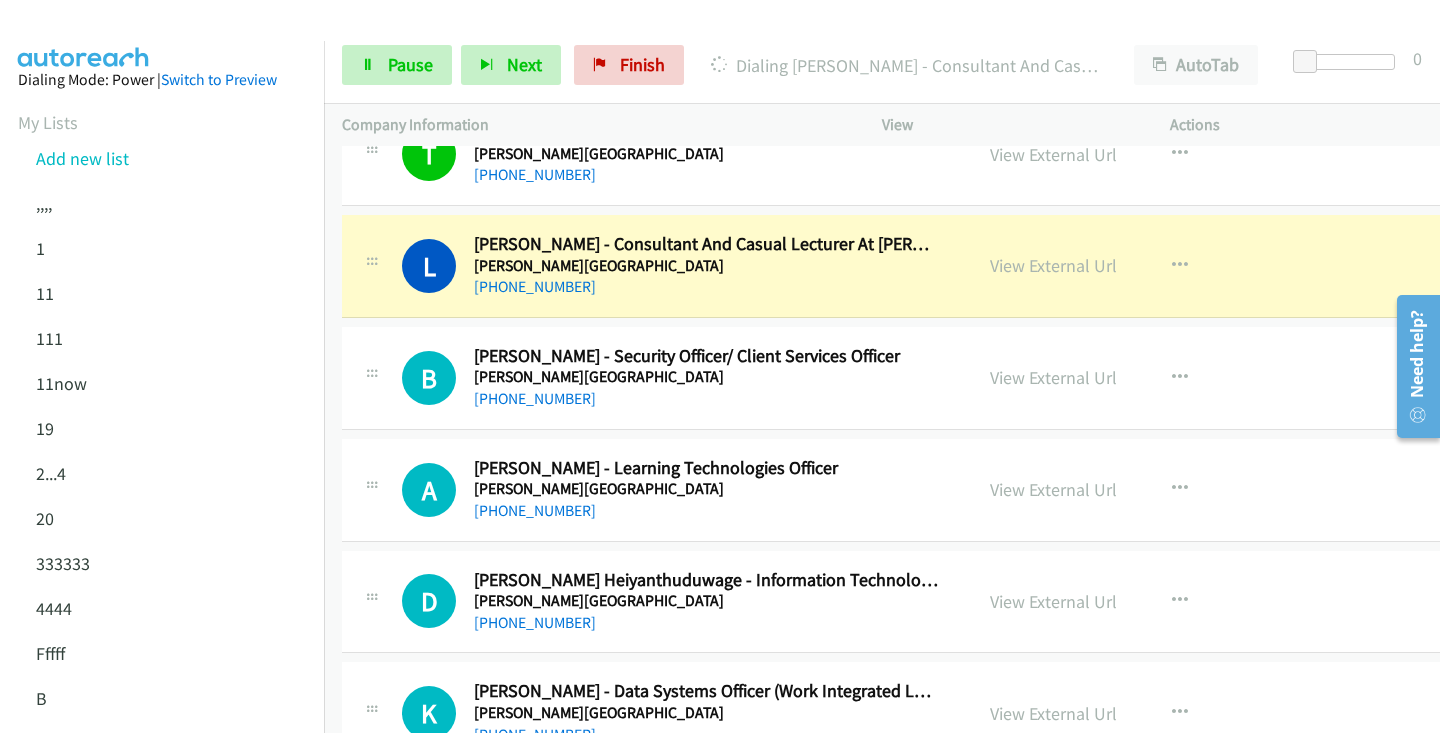 scroll, scrollTop: 3276, scrollLeft: 0, axis: vertical 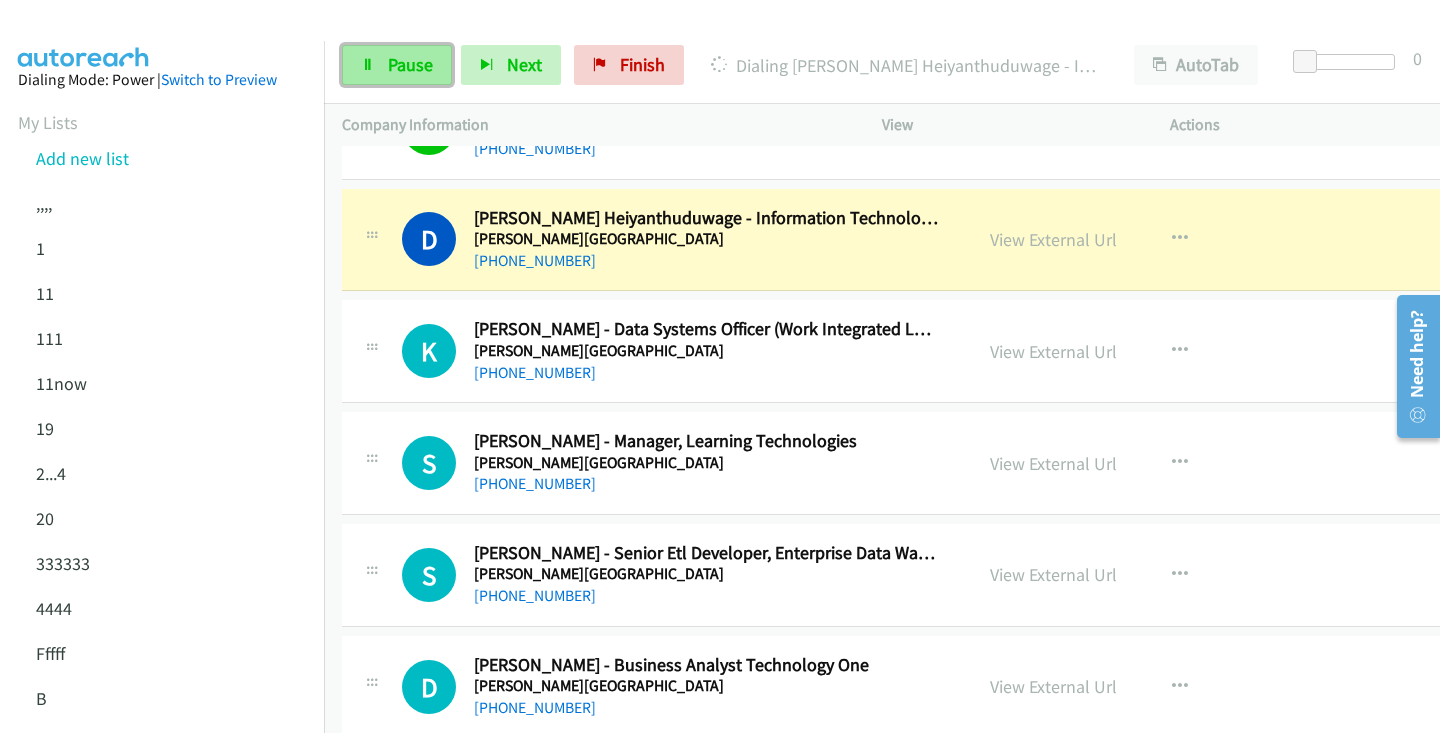 click on "Pause" at bounding box center [410, 64] 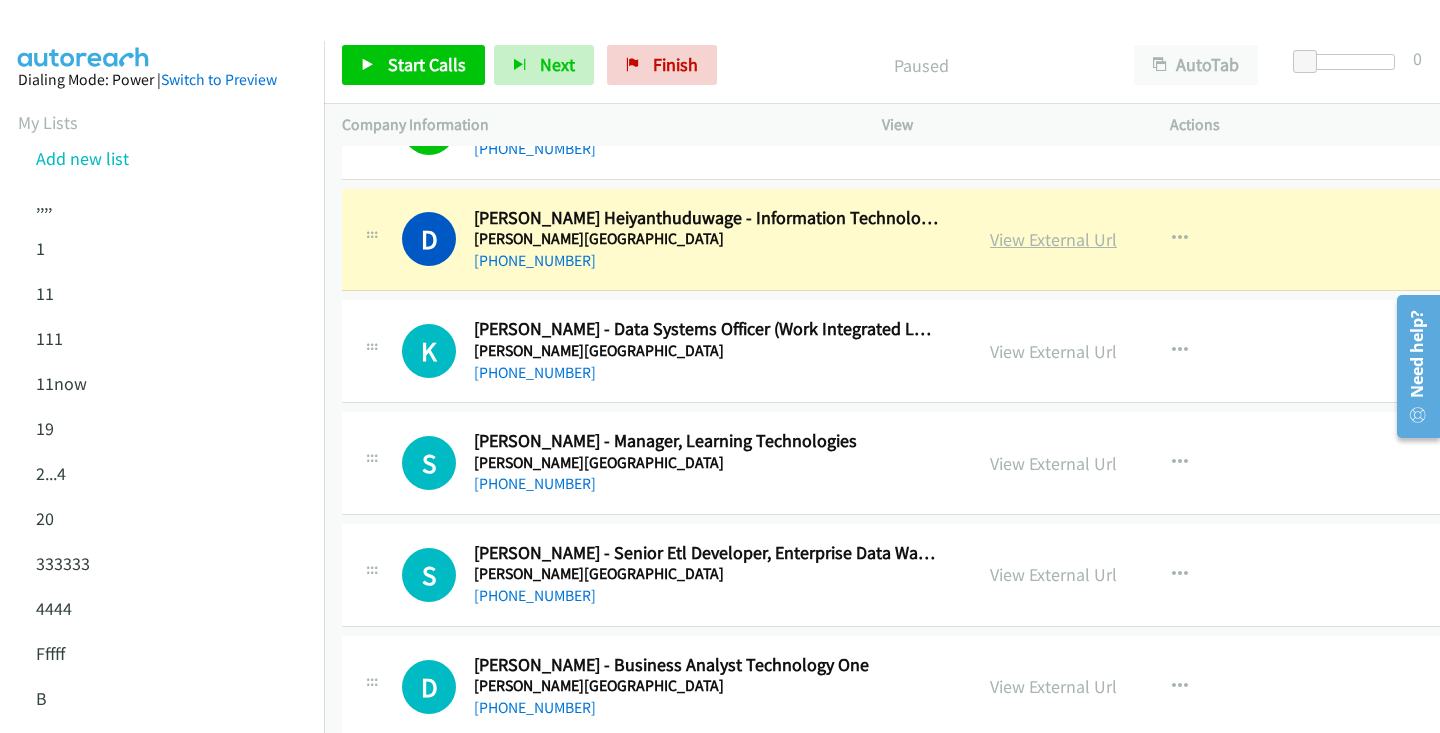 click on "View External Url" at bounding box center [1053, 239] 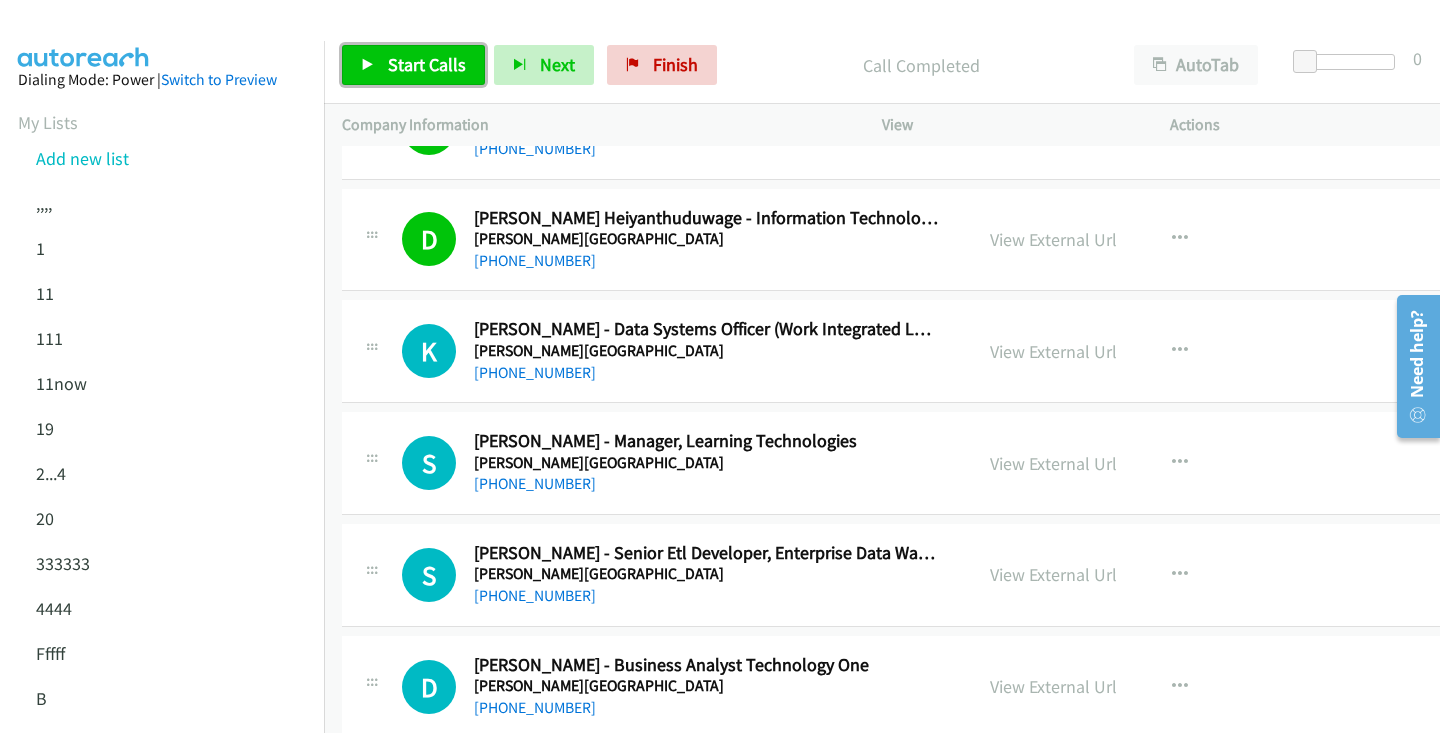 click on "Start Calls" at bounding box center (427, 64) 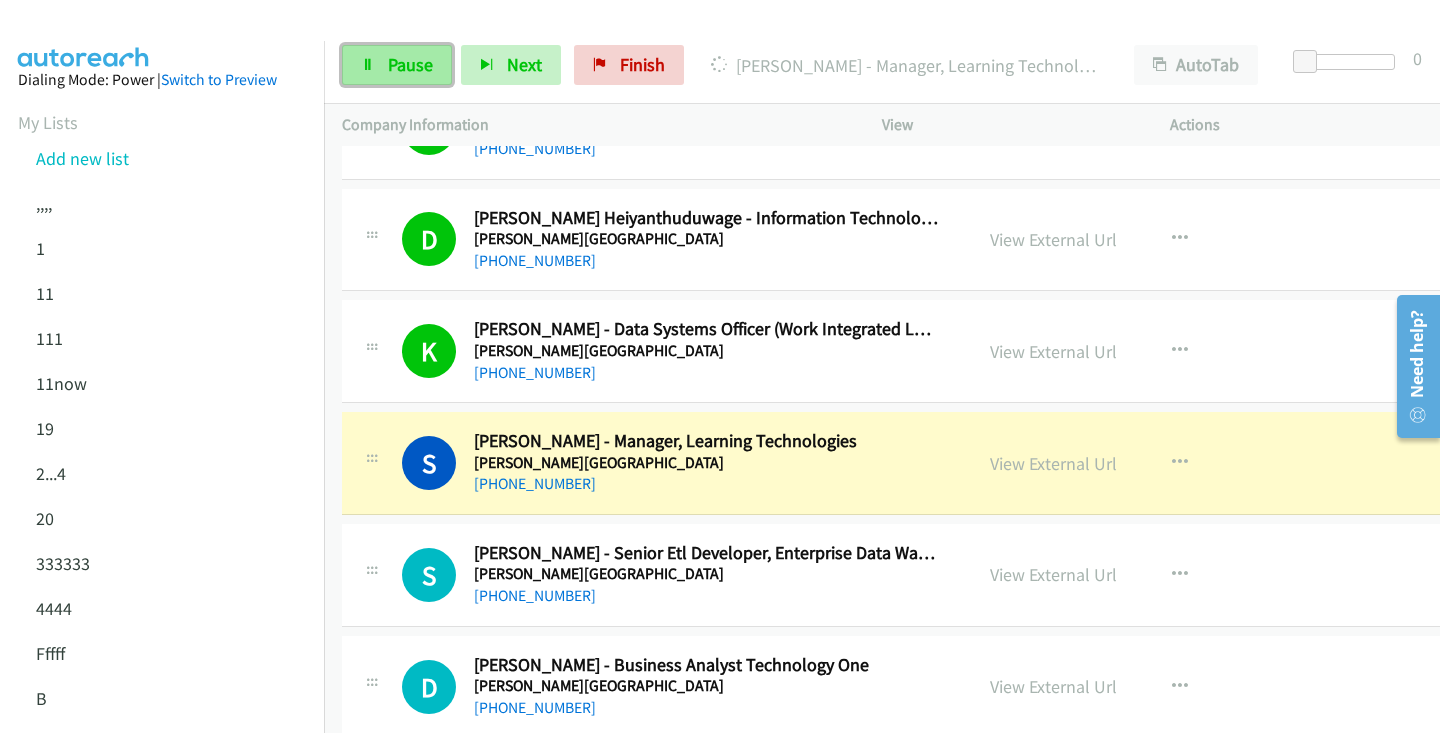 click on "Pause" at bounding box center (397, 65) 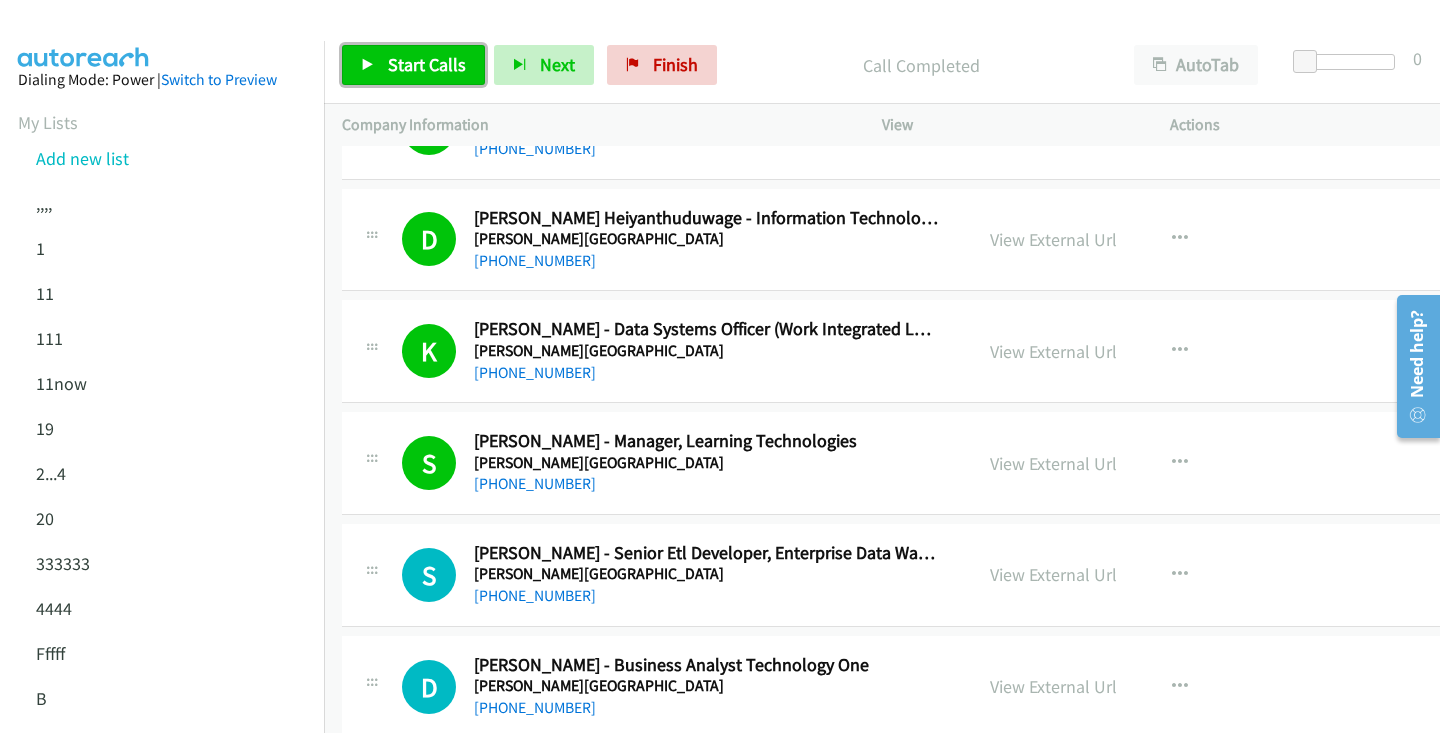 click on "Start Calls" at bounding box center (427, 64) 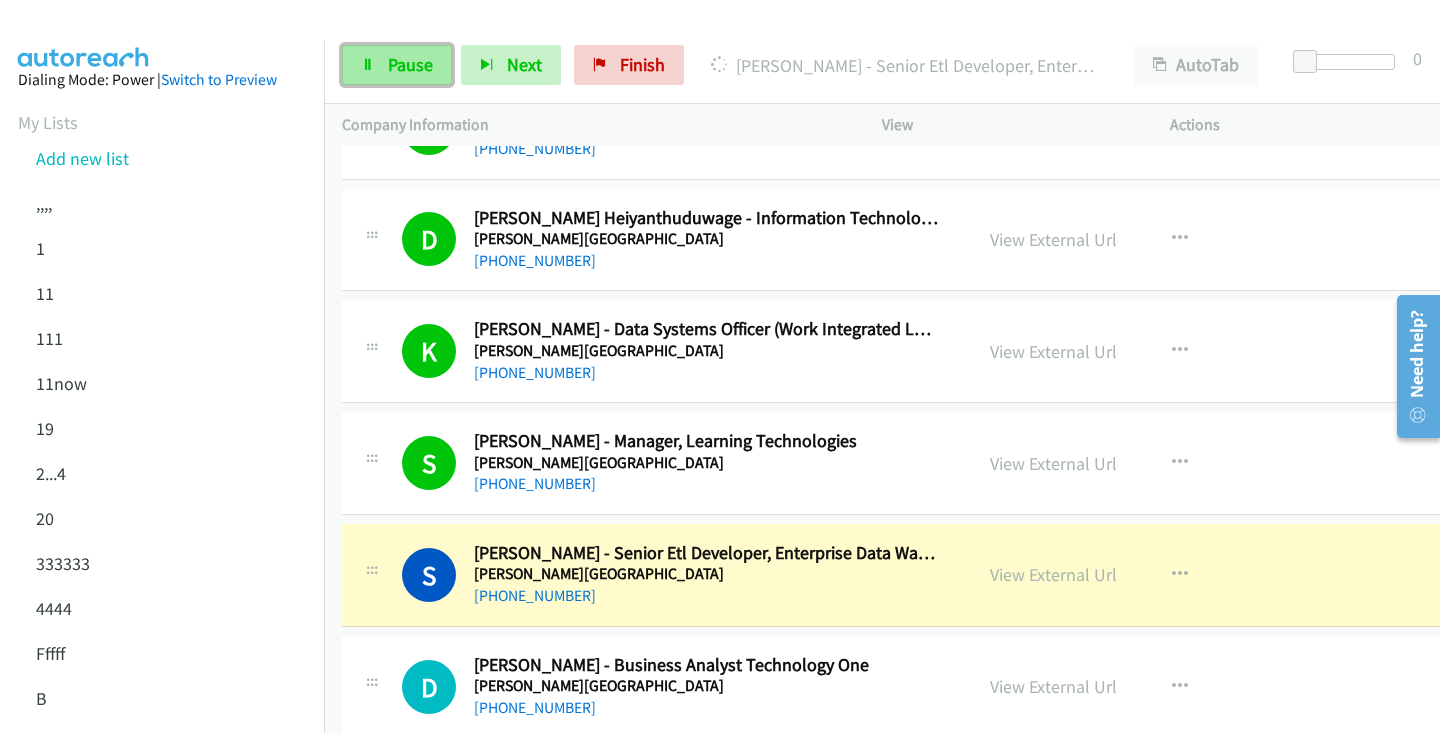 click on "Pause" at bounding box center [410, 64] 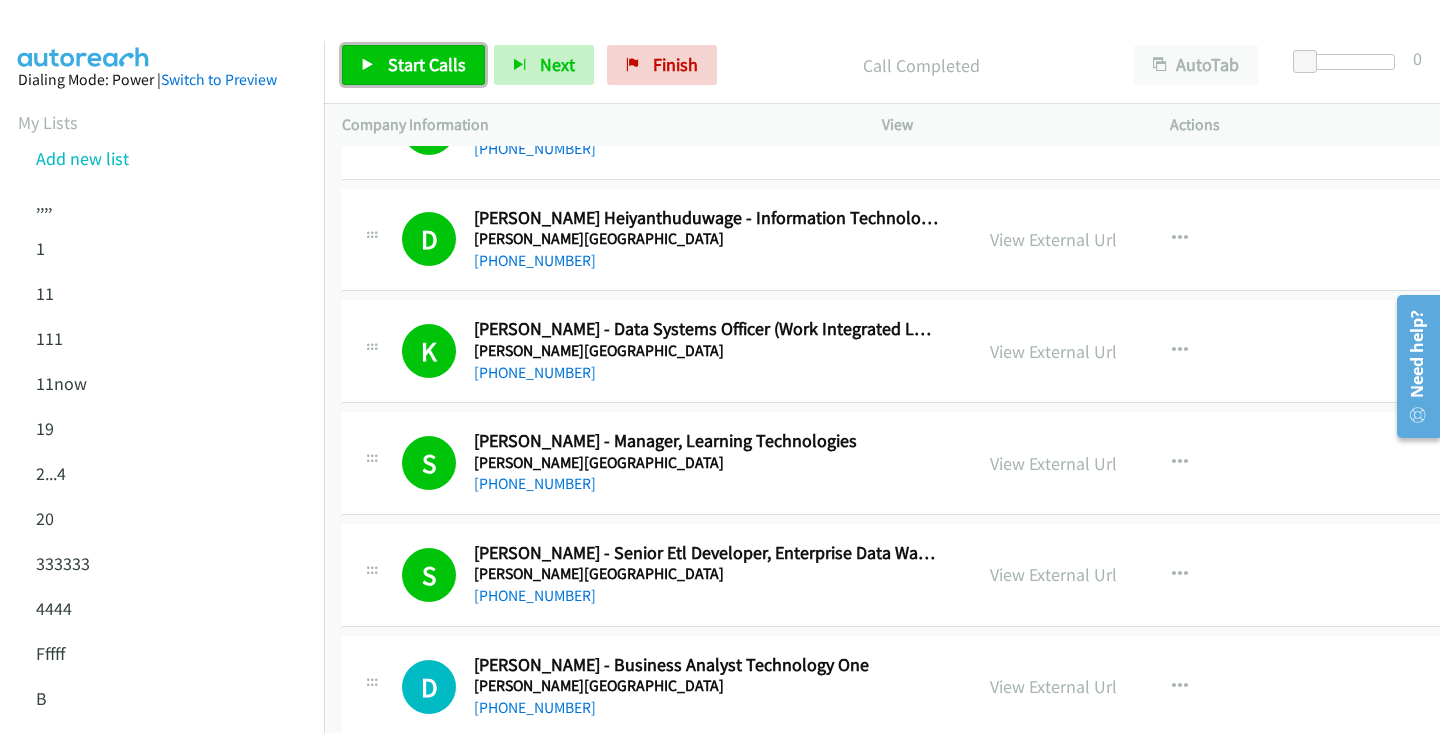 click on "Start Calls" at bounding box center (413, 65) 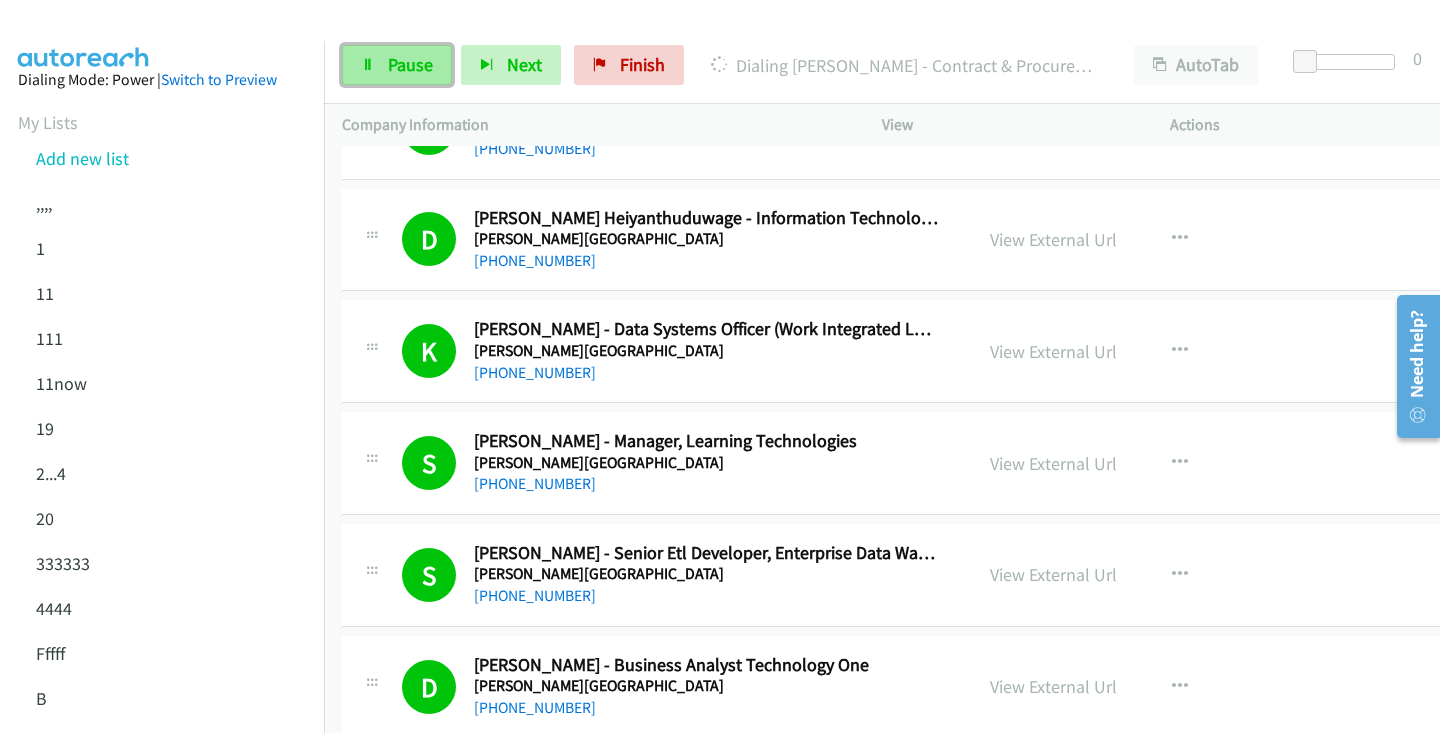 click on "Pause" at bounding box center (397, 65) 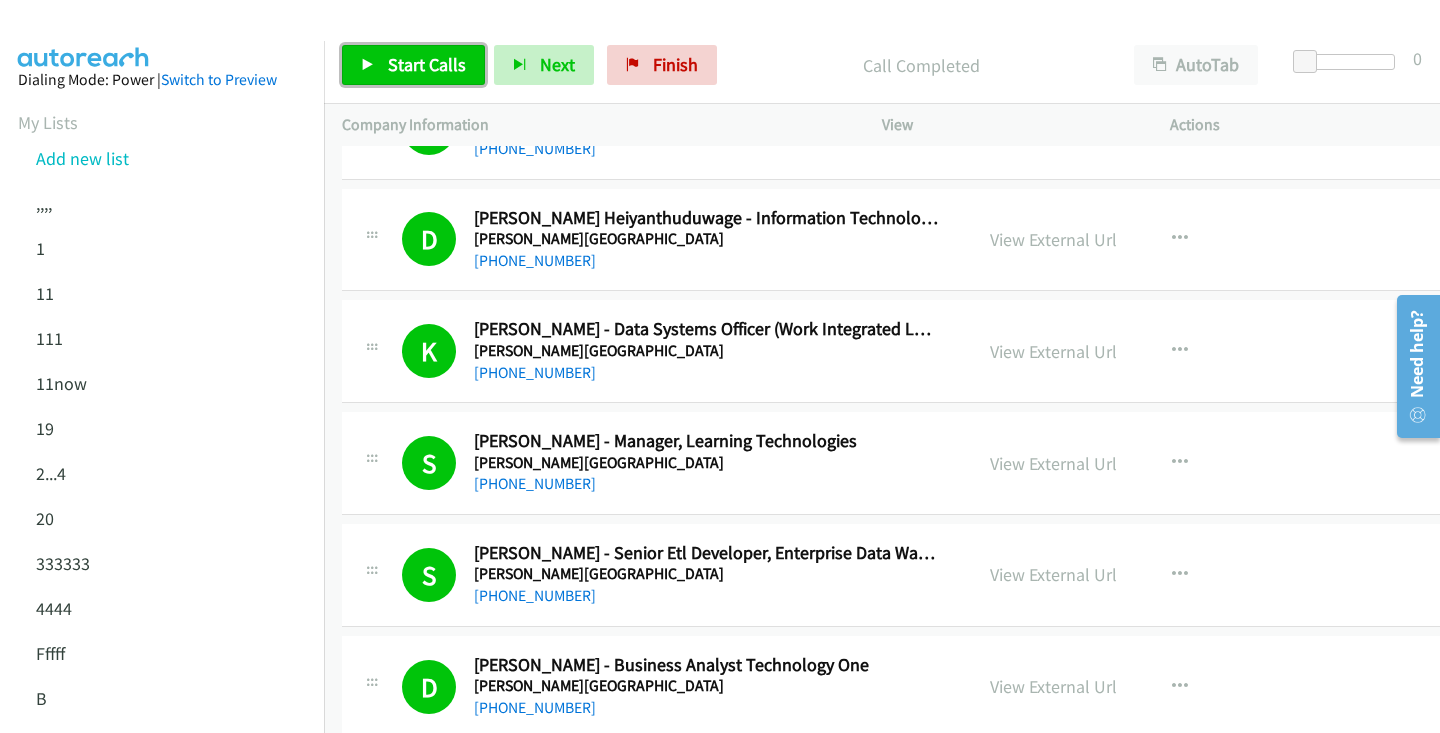 click on "Start Calls" at bounding box center [427, 64] 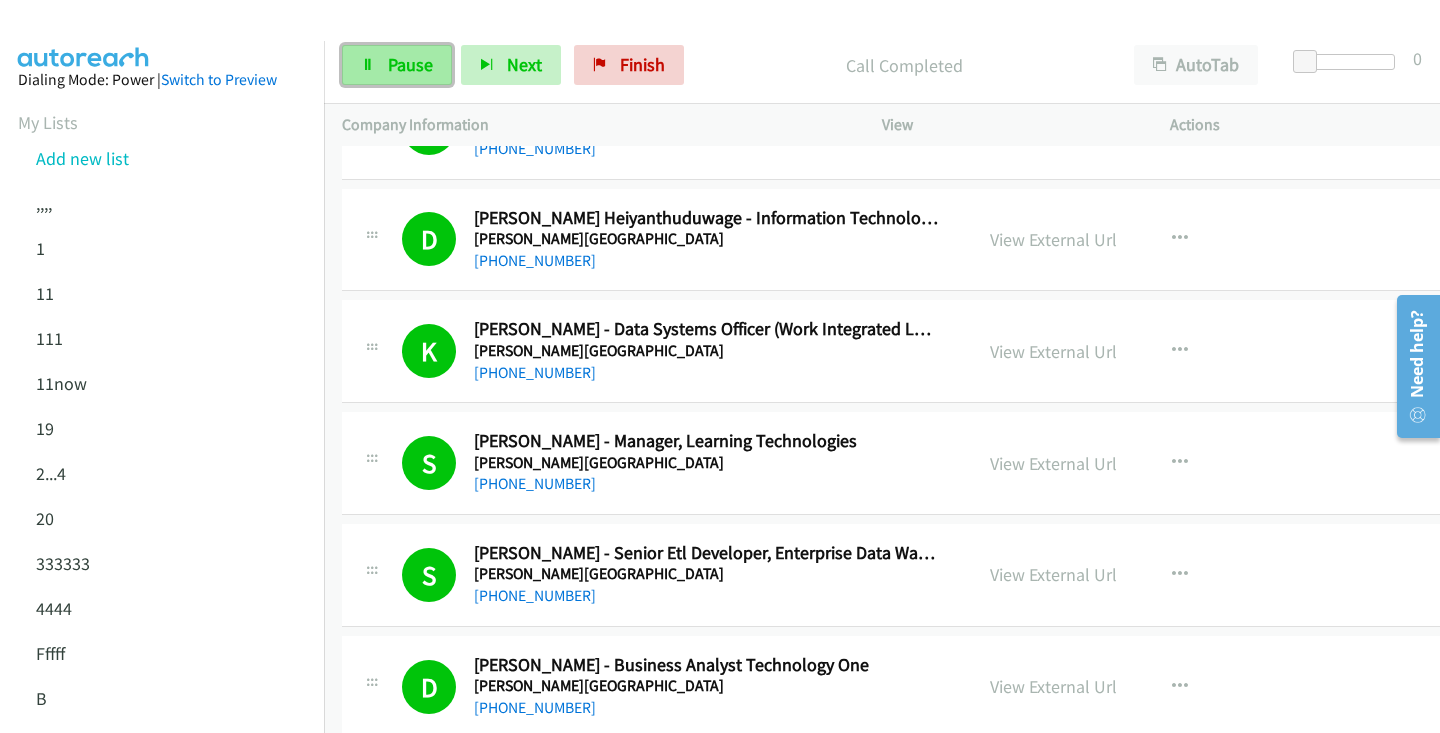 click on "Pause" at bounding box center (397, 65) 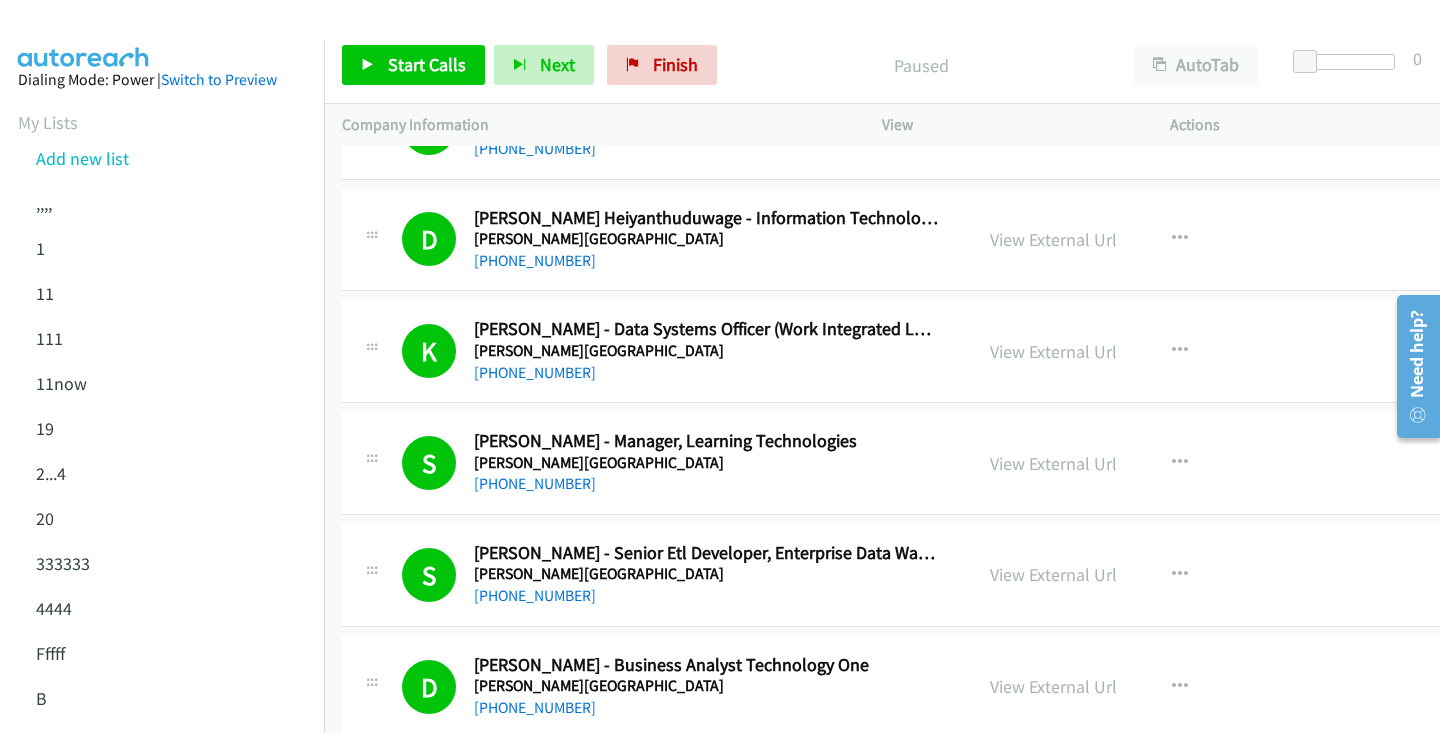 scroll, scrollTop: 3690, scrollLeft: 0, axis: vertical 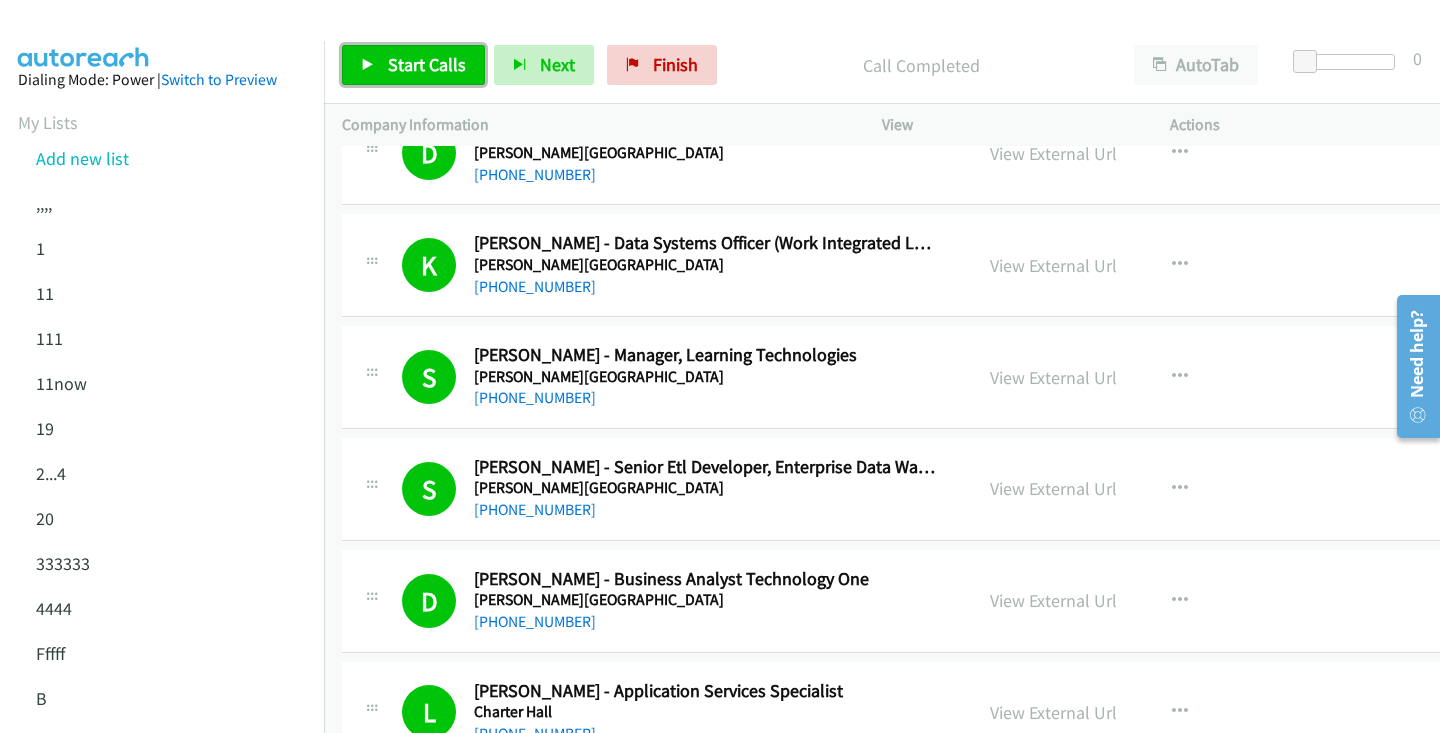 click on "Start Calls" at bounding box center [413, 65] 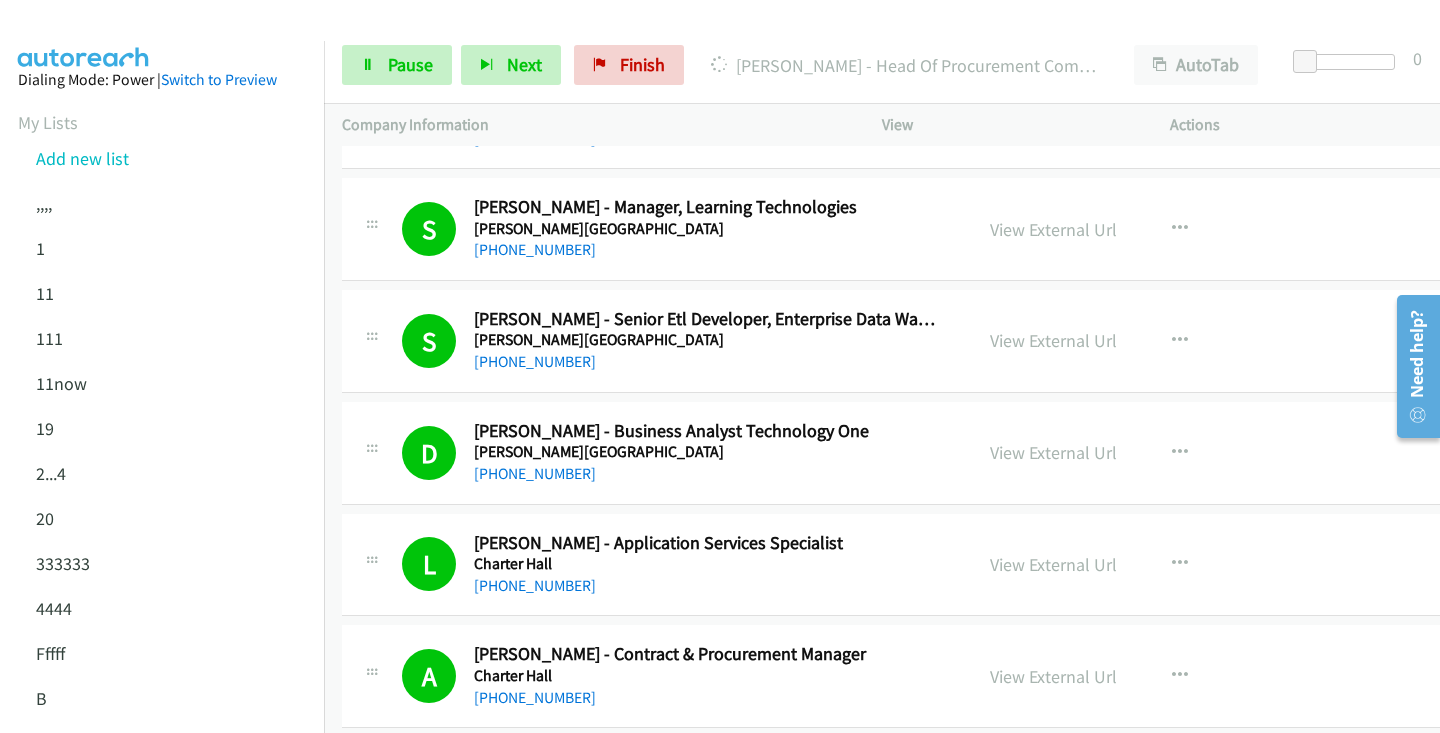 scroll, scrollTop: 3839, scrollLeft: 0, axis: vertical 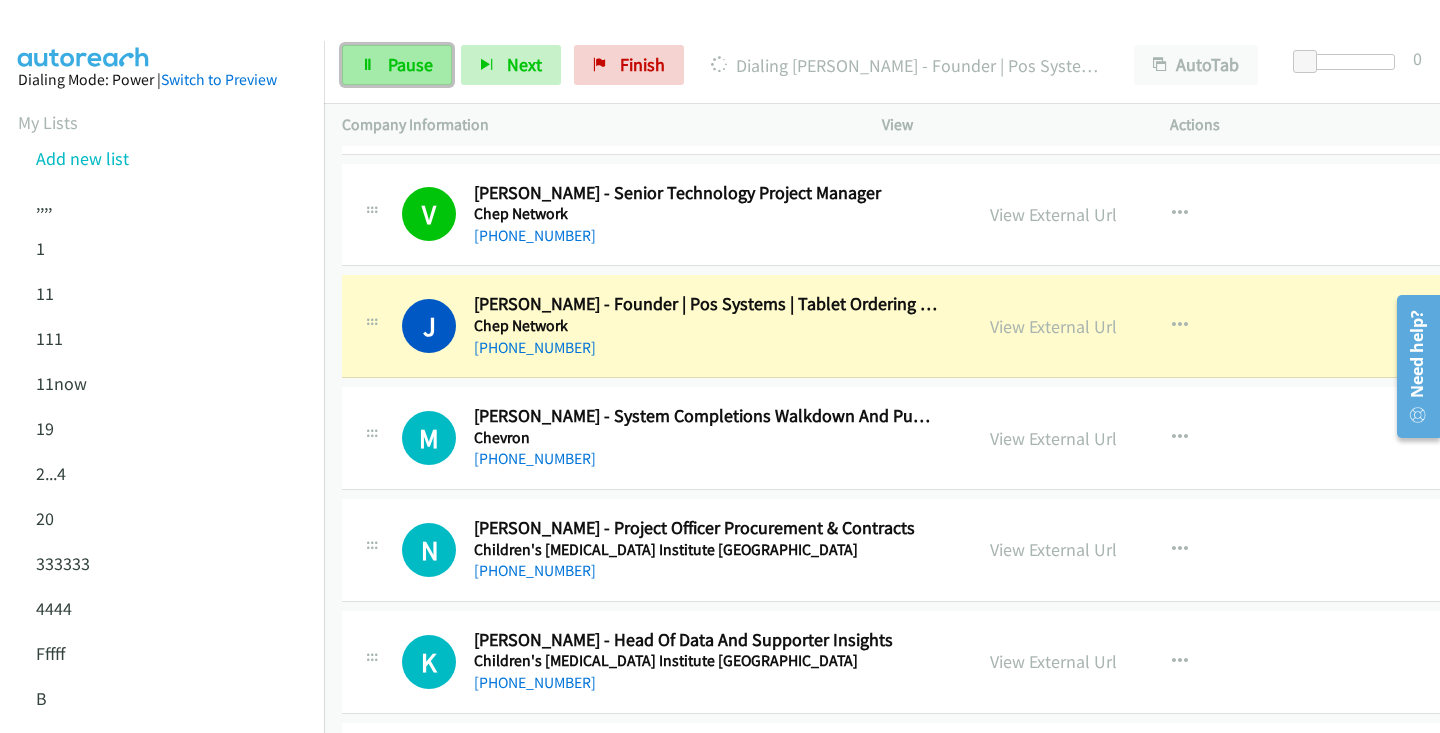 click on "Pause" at bounding box center [397, 65] 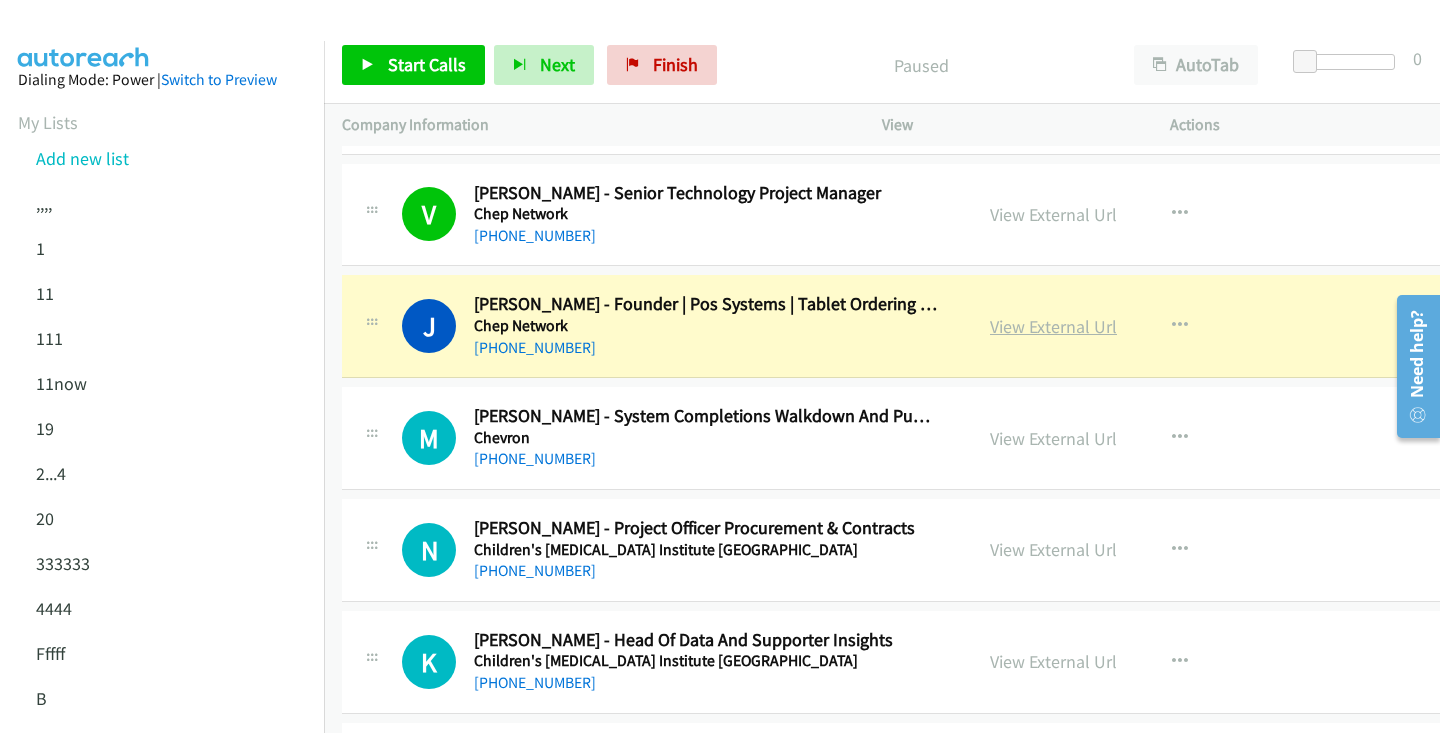 click on "View External Url" at bounding box center [1053, 326] 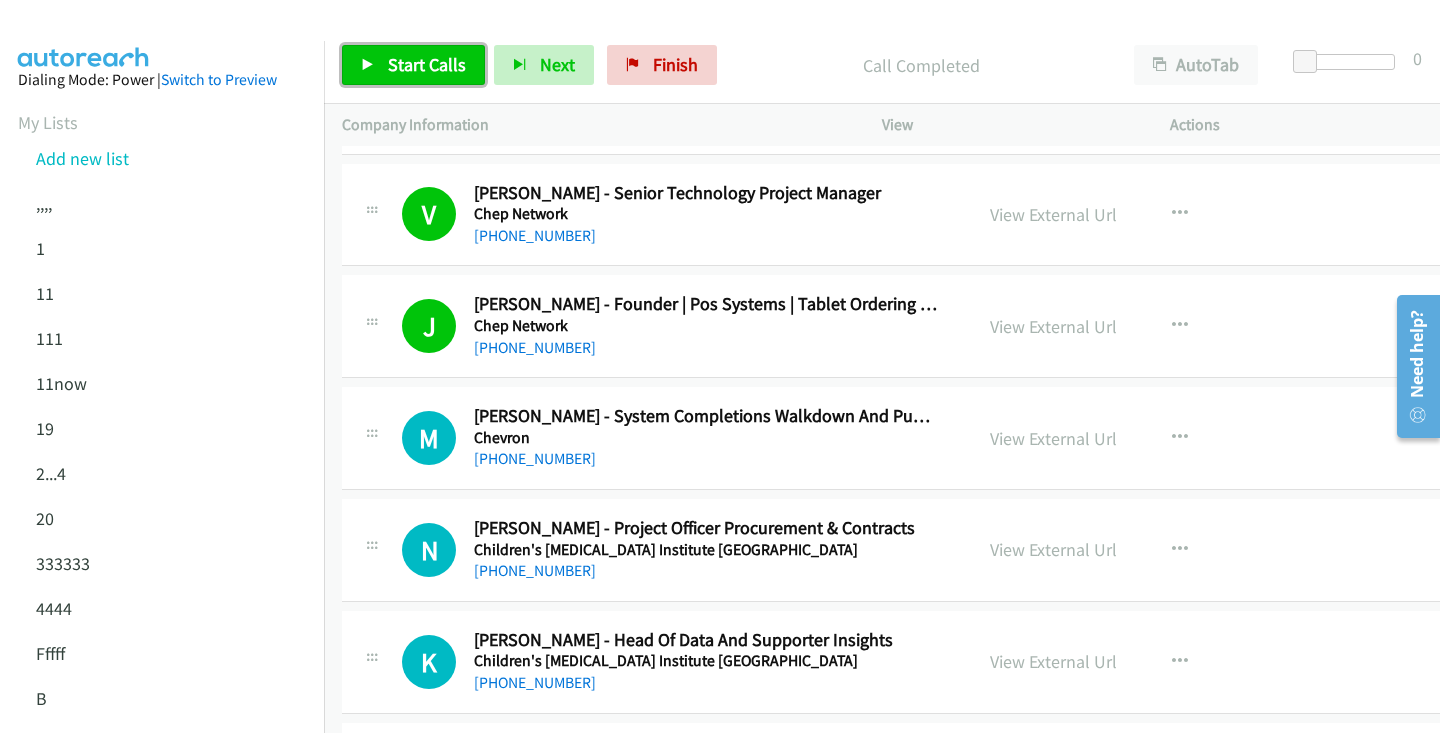 click on "Start Calls" at bounding box center [427, 64] 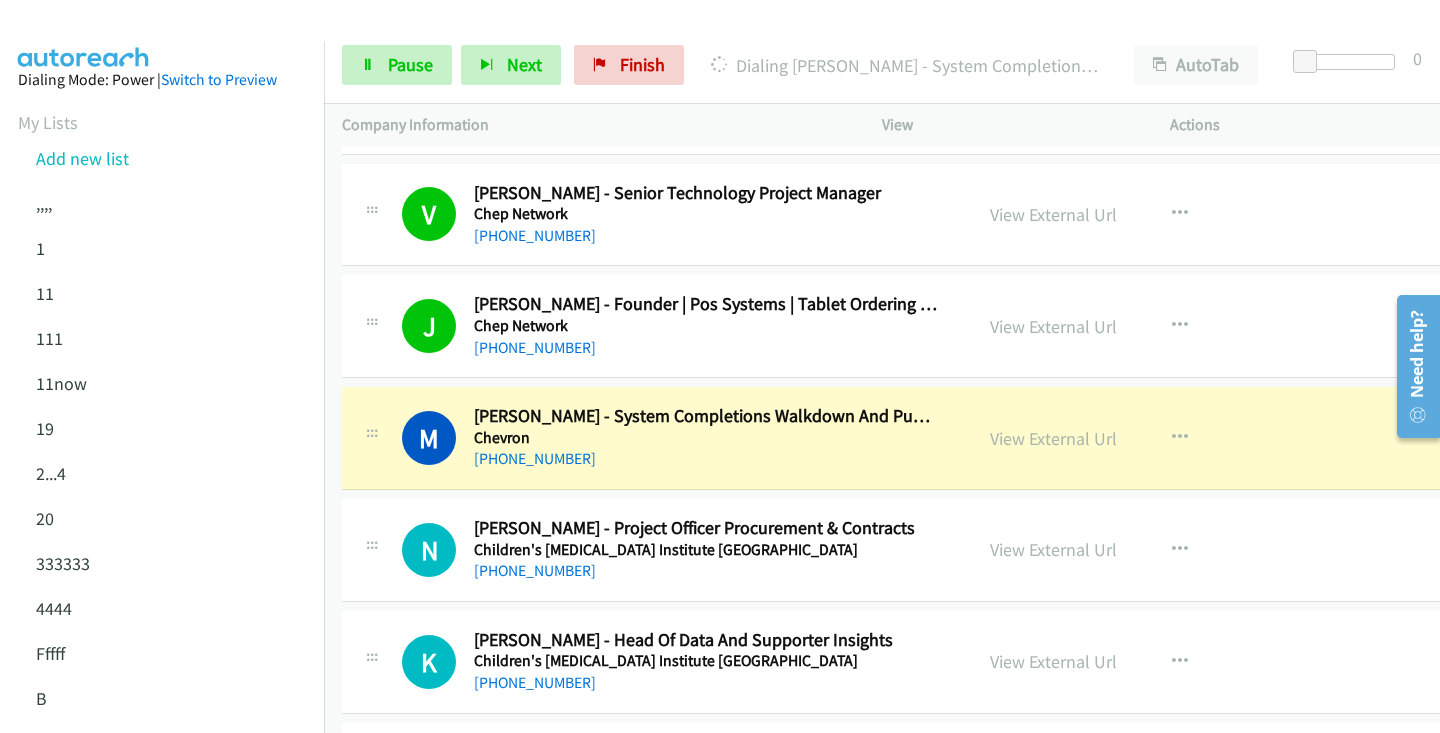 scroll, scrollTop: 6077, scrollLeft: 0, axis: vertical 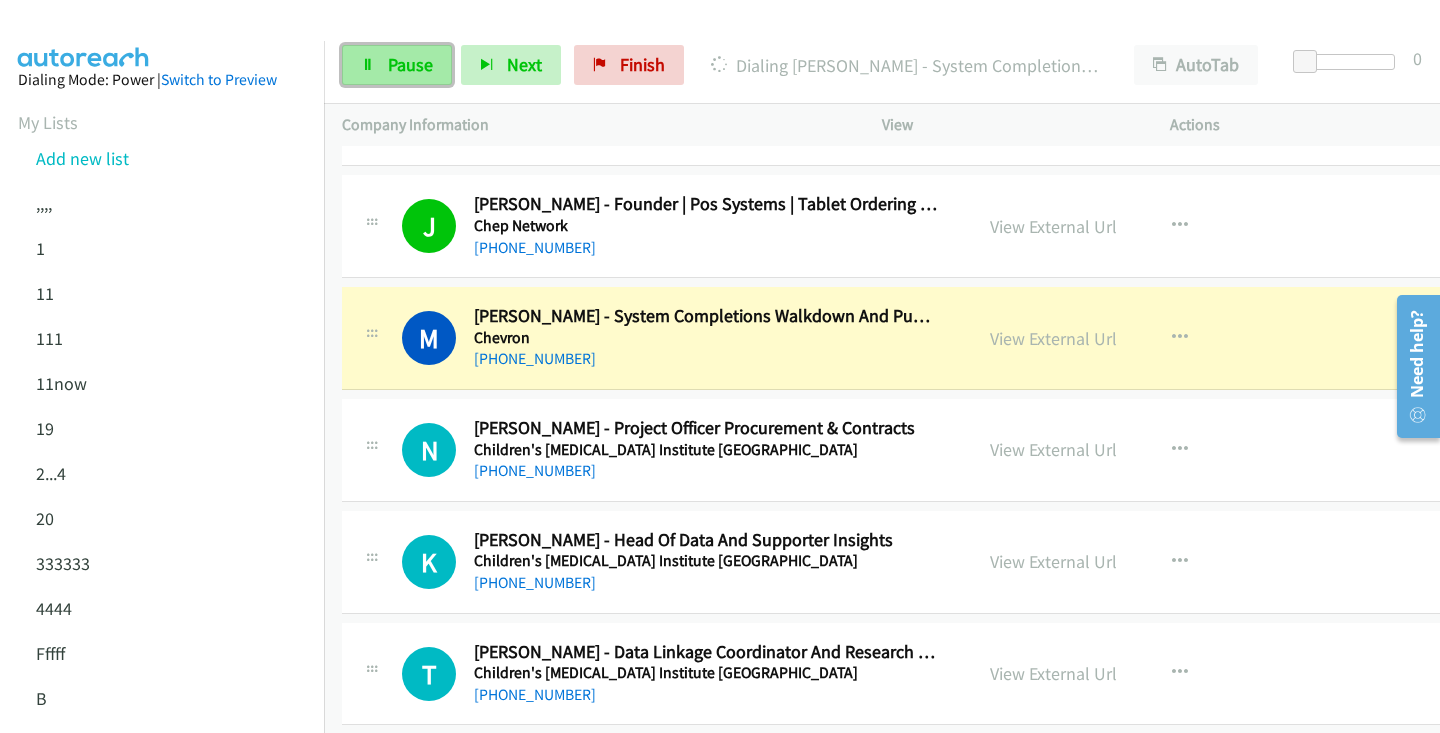 click on "Pause" at bounding box center (397, 65) 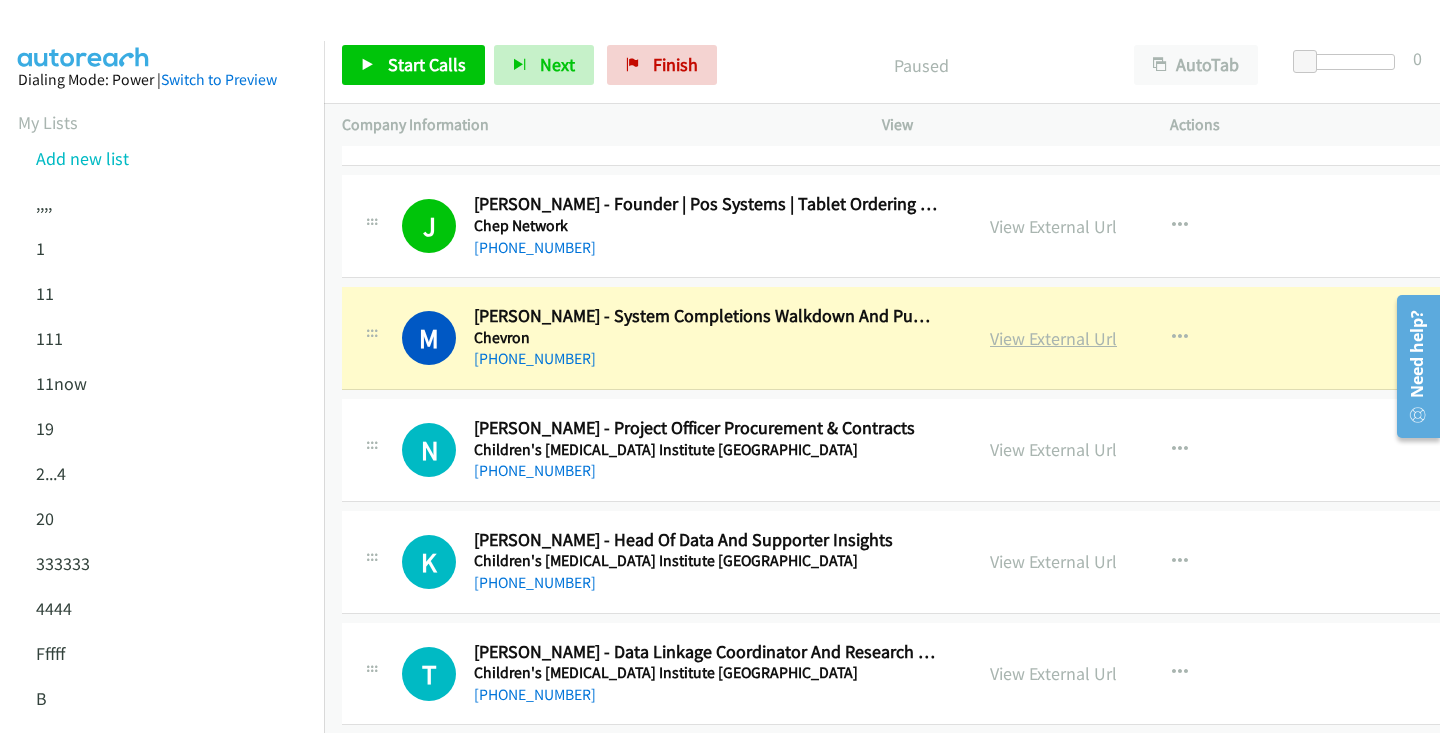 click on "View External Url" at bounding box center [1053, 338] 